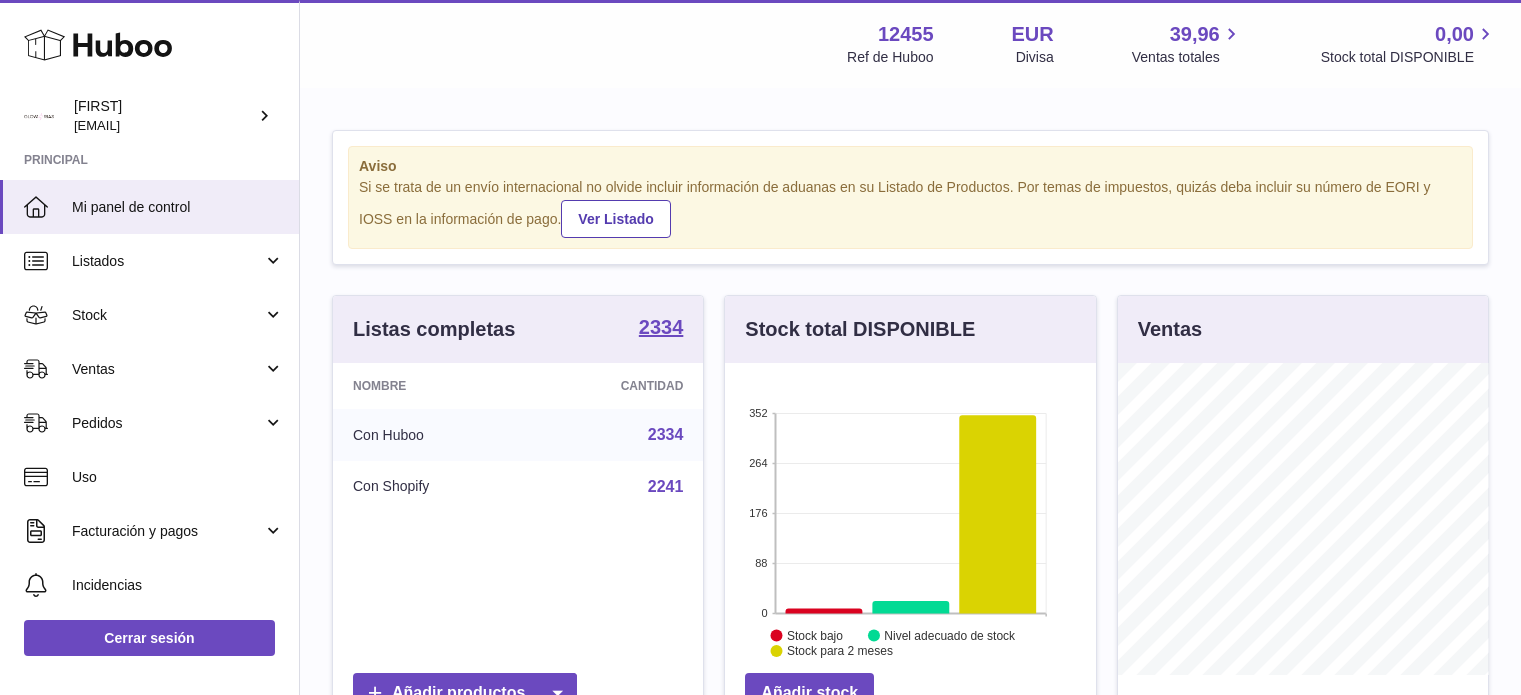 scroll, scrollTop: 0, scrollLeft: 0, axis: both 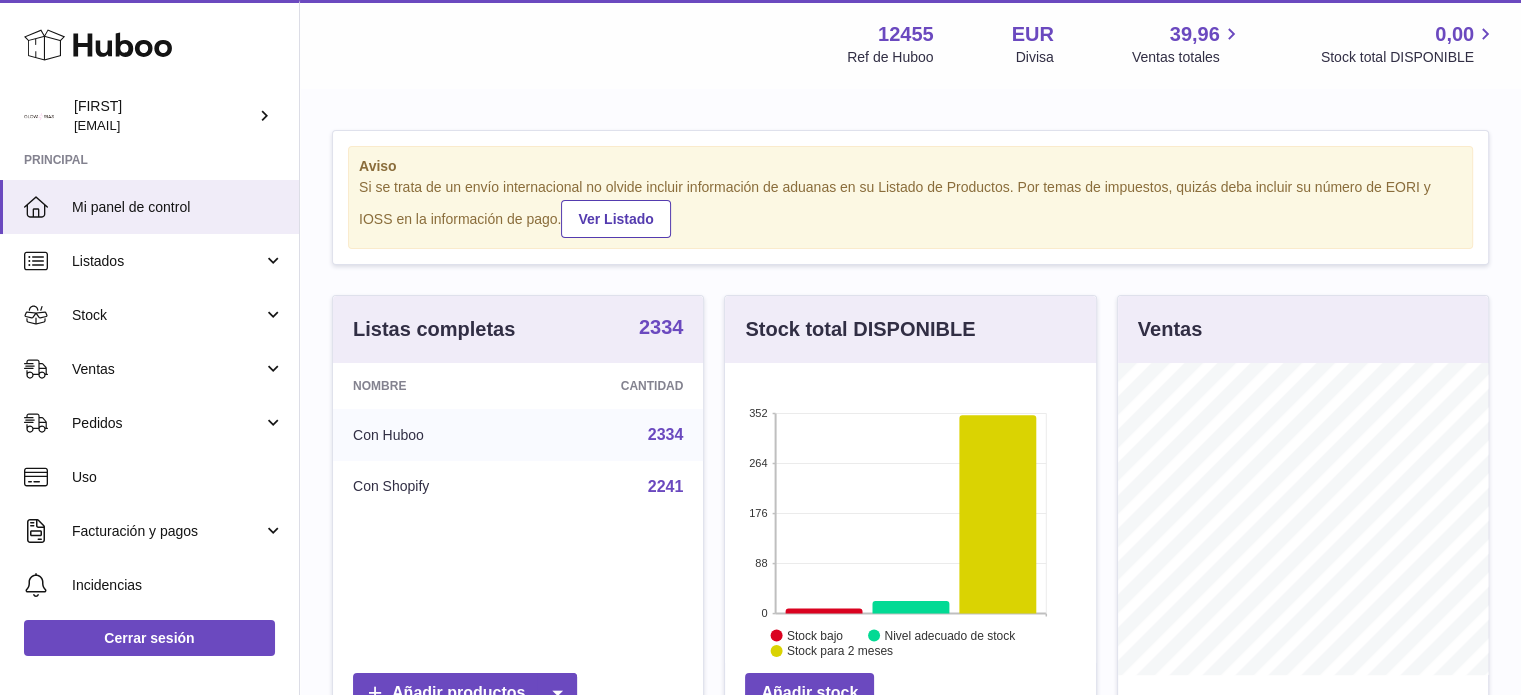 click on "2334" at bounding box center [661, 327] 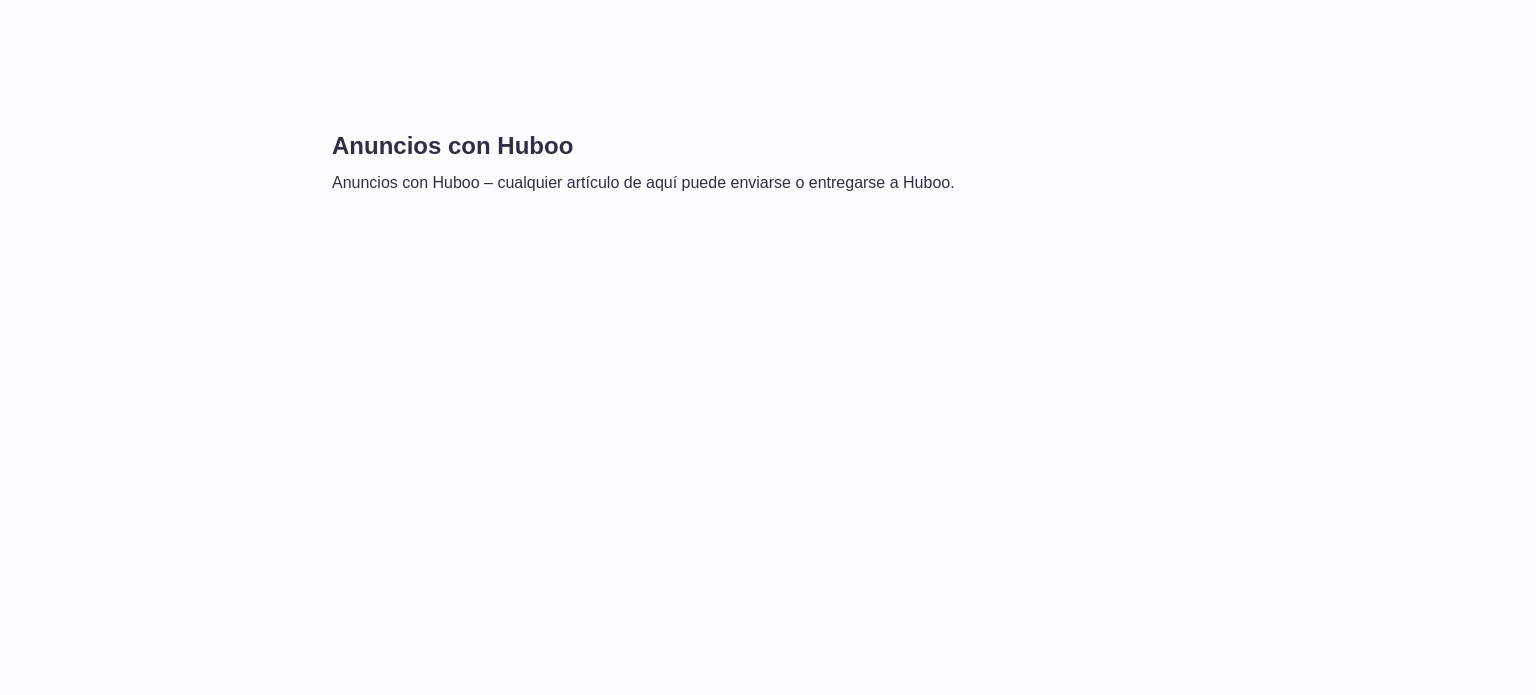 scroll, scrollTop: 0, scrollLeft: 0, axis: both 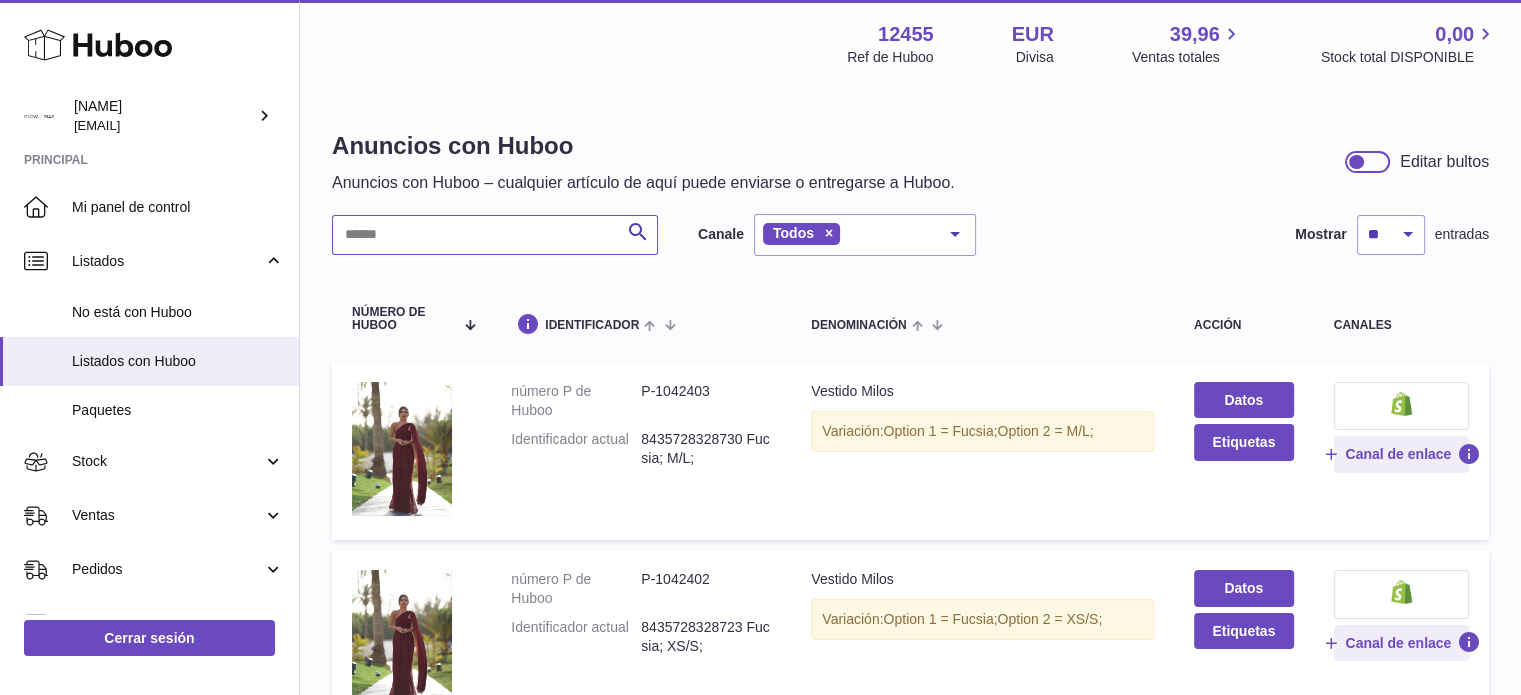 click at bounding box center (495, 235) 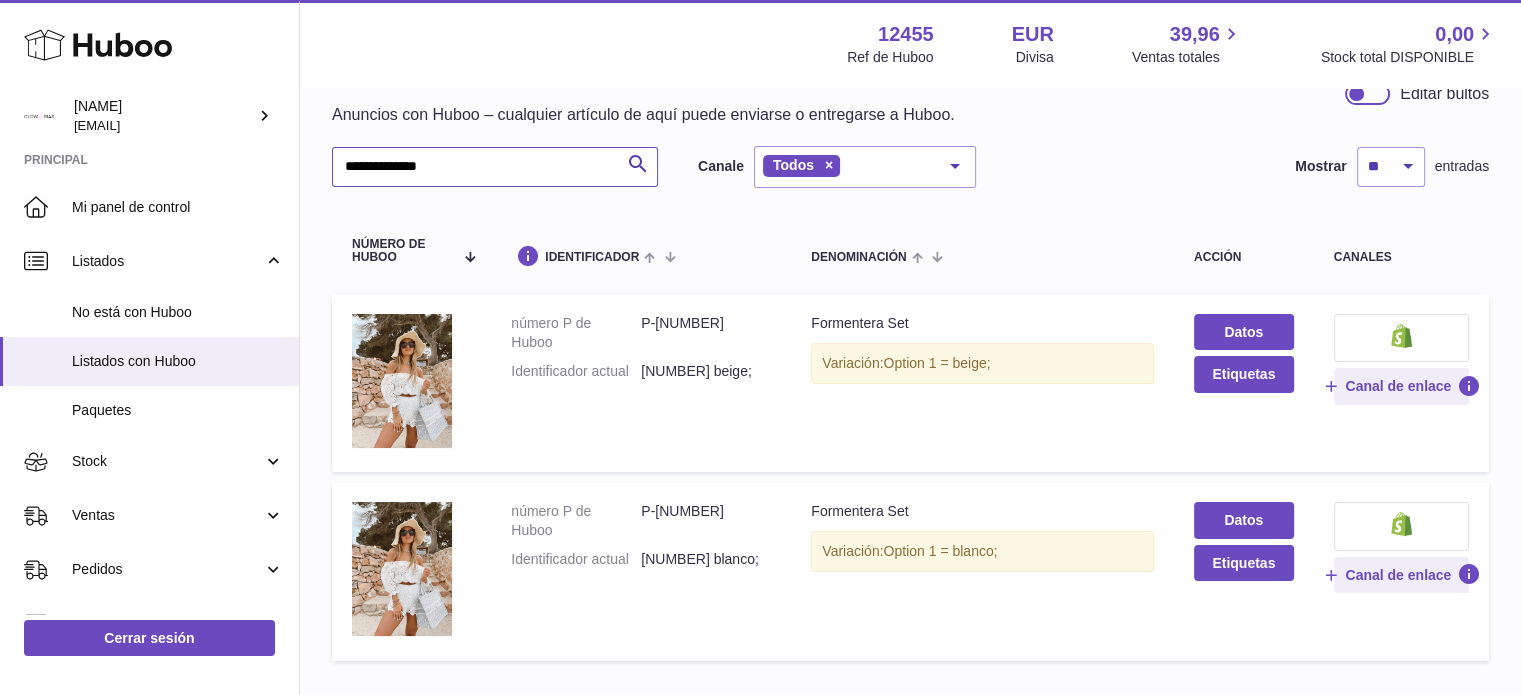 scroll, scrollTop: 100, scrollLeft: 0, axis: vertical 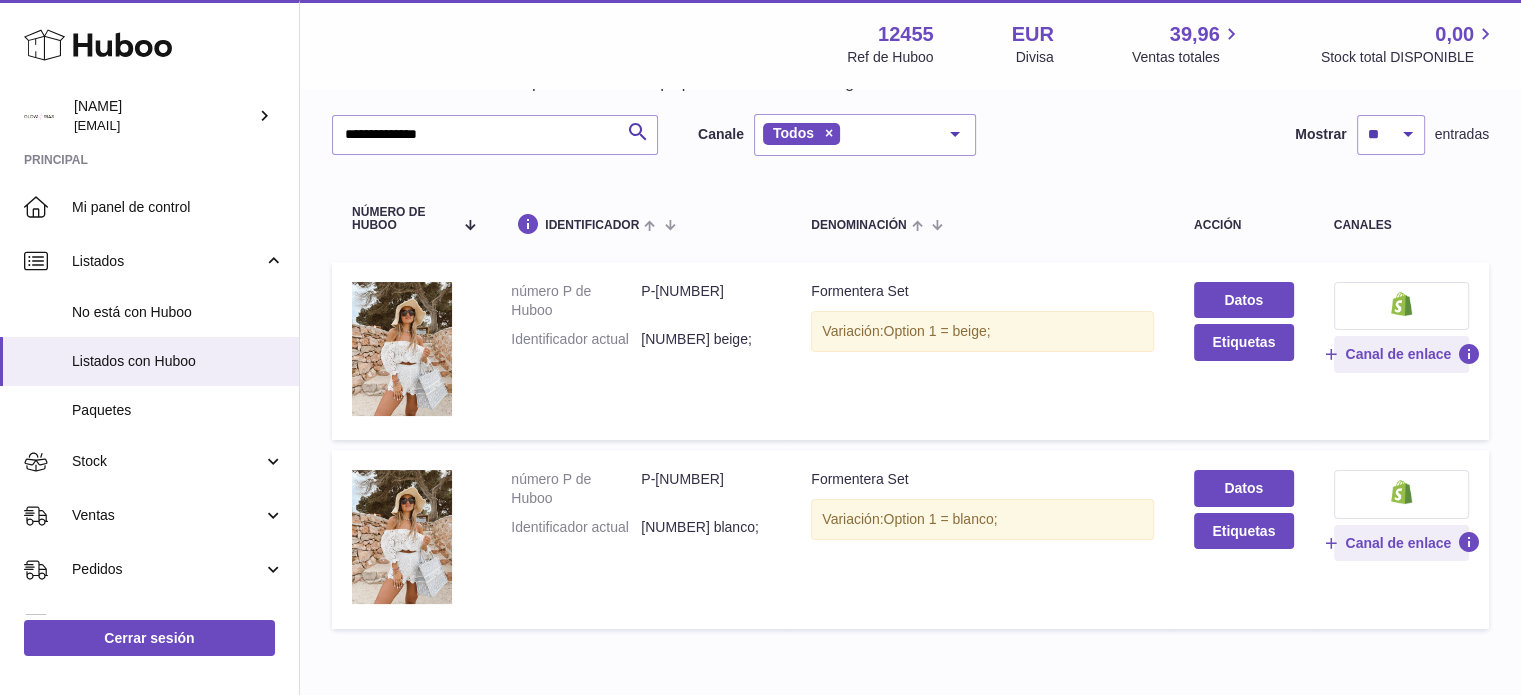 click on "P-[NUMBER]" at bounding box center [706, 301] 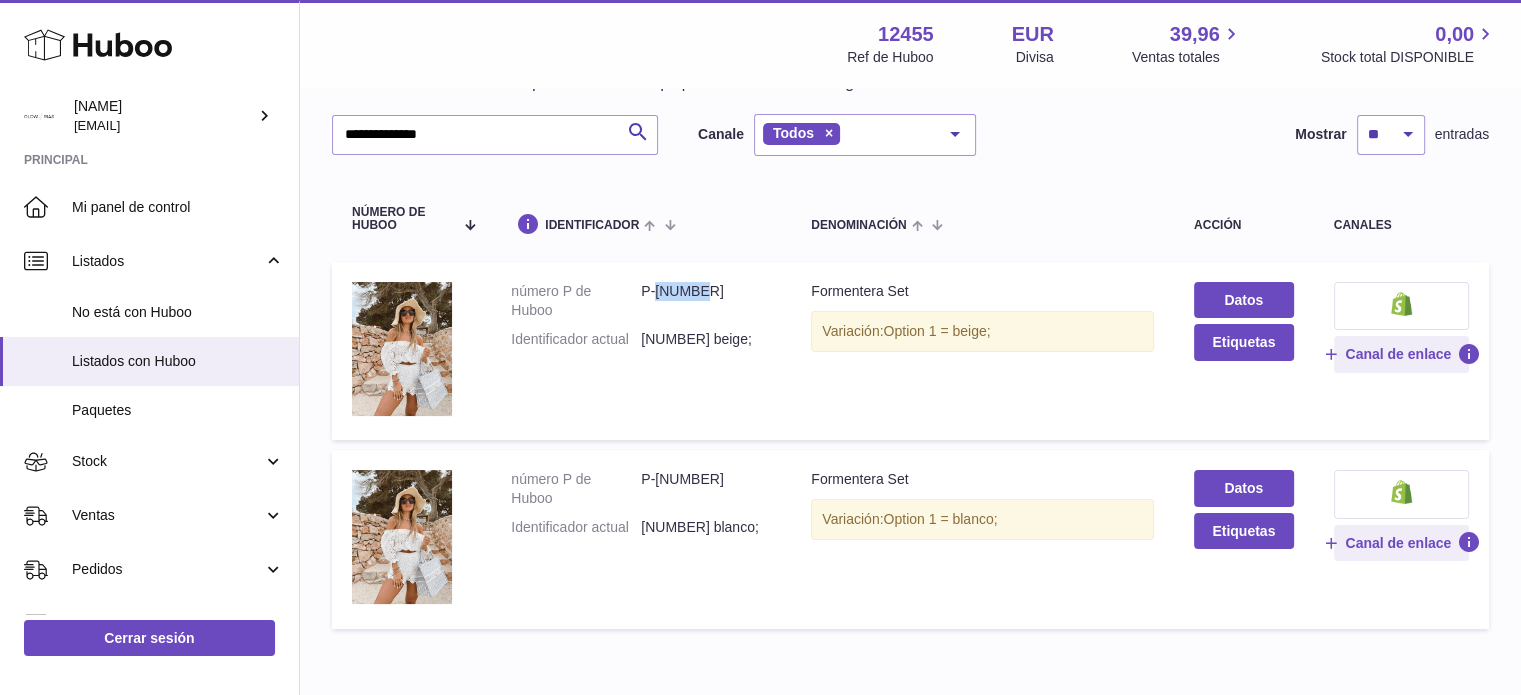 click on "P-[NUMBER]" at bounding box center (706, 301) 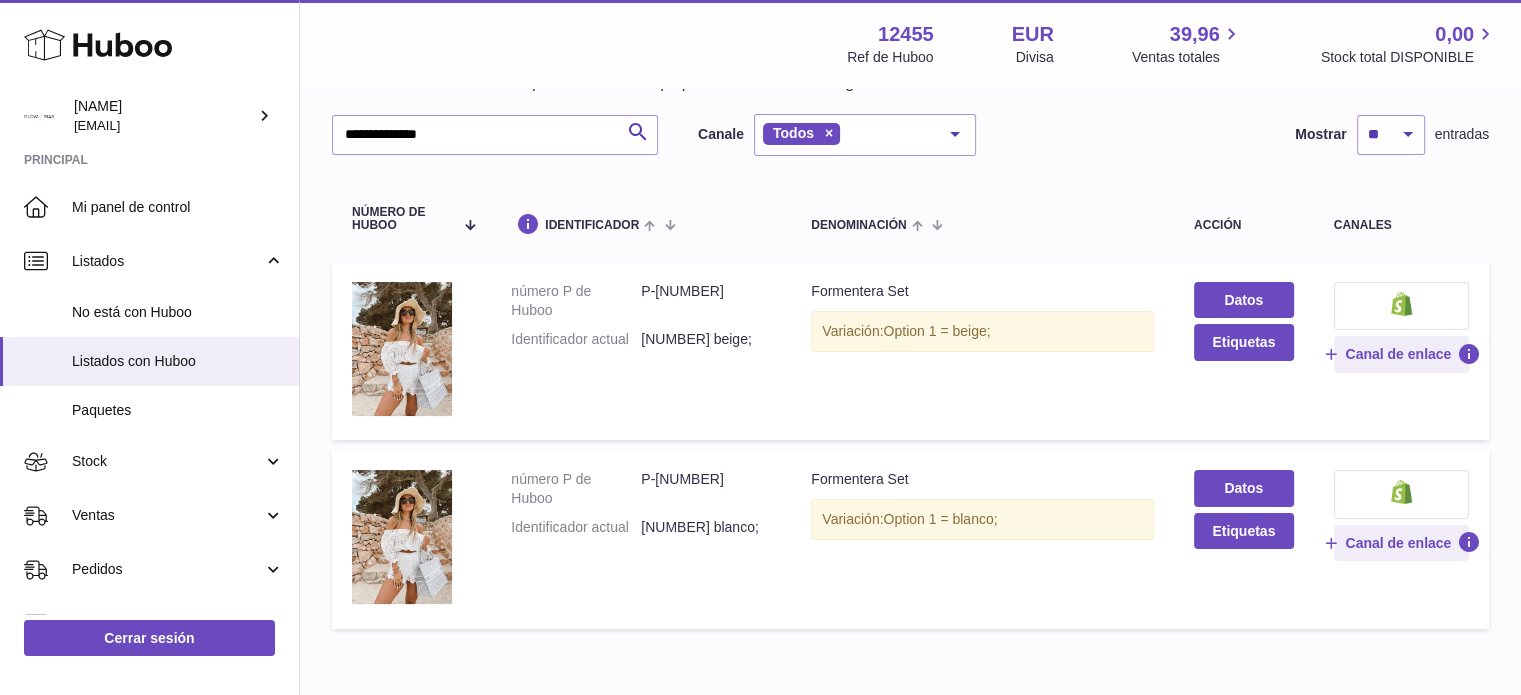 click on "número P de Huboo   P-[NUMBER]   Identificador actual
[NUMBER]
blanco;" at bounding box center [641, 539] 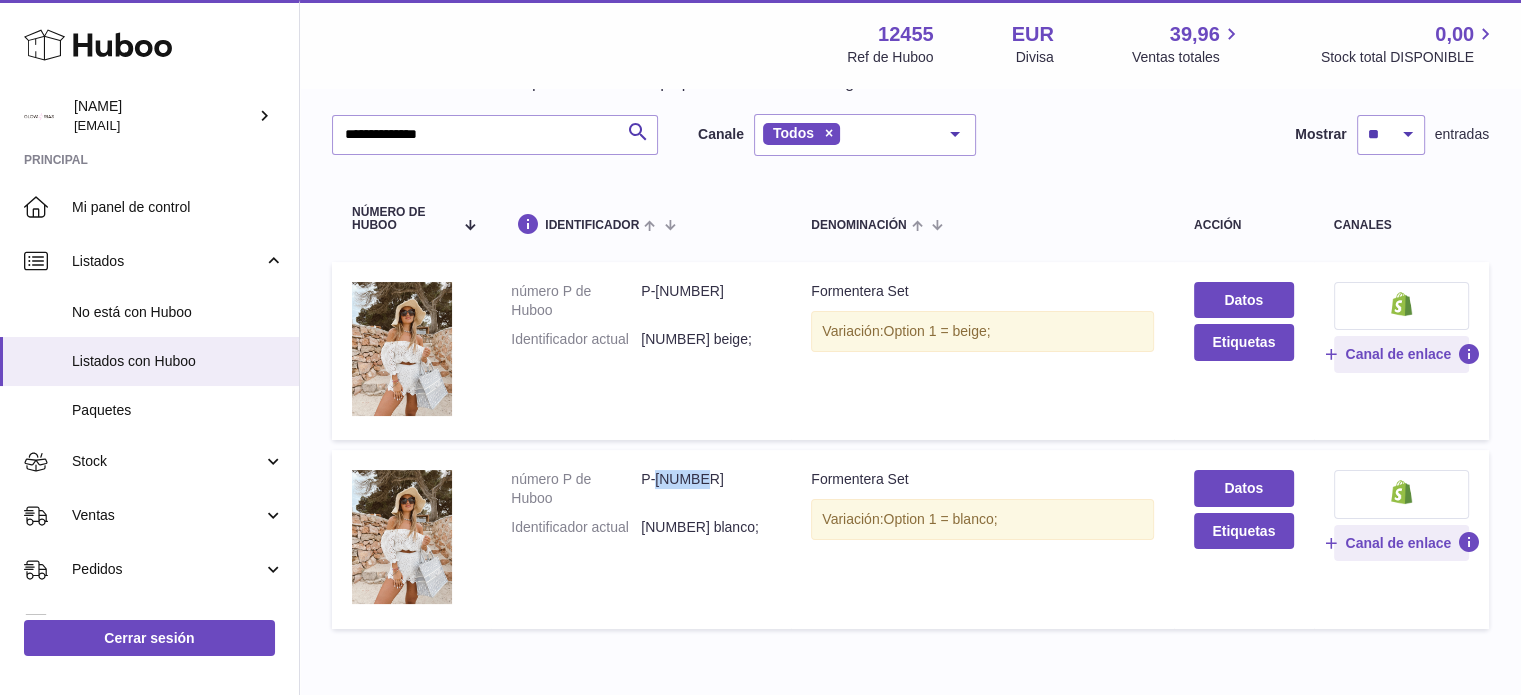 click on "número P de Huboo   P-[NUMBER]   Identificador actual
[NUMBER]
blanco;" at bounding box center (641, 539) 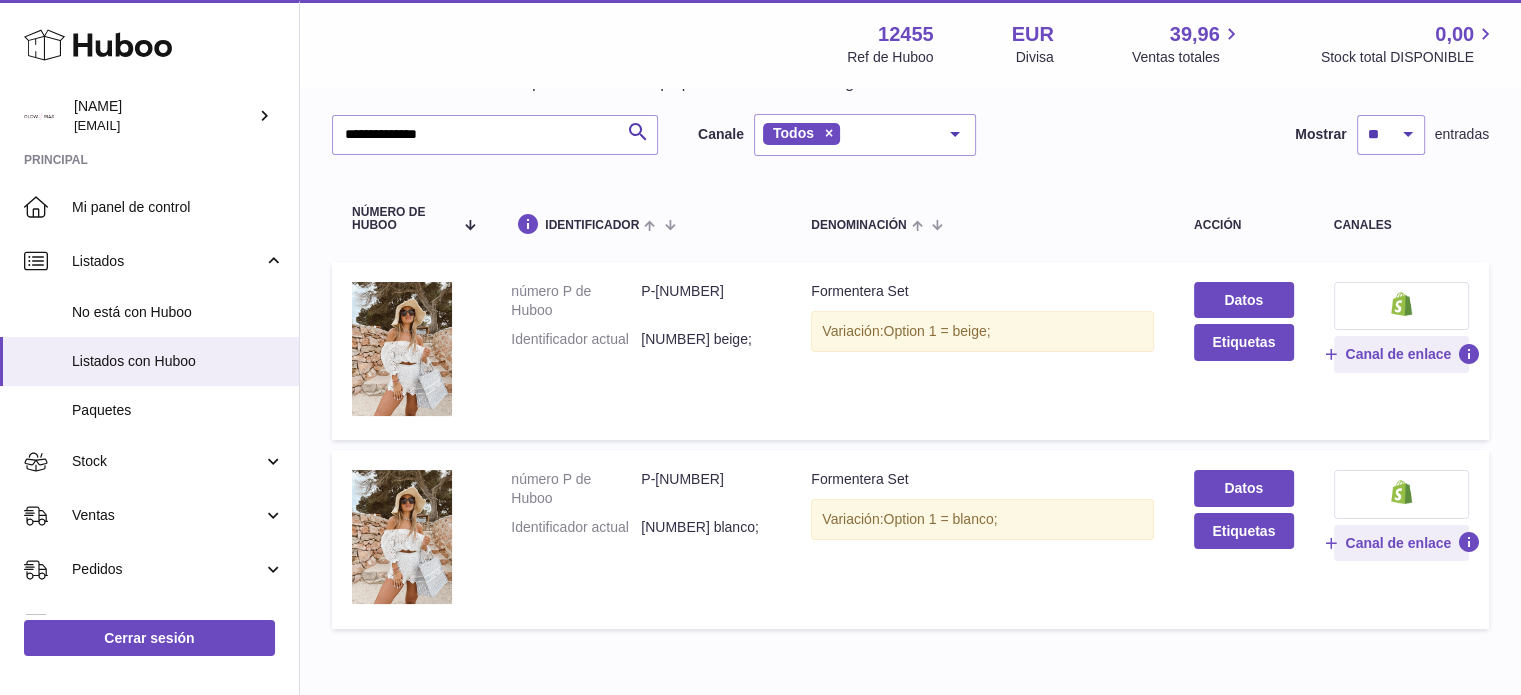 click on "P-[NUMBER]" at bounding box center (706, 489) 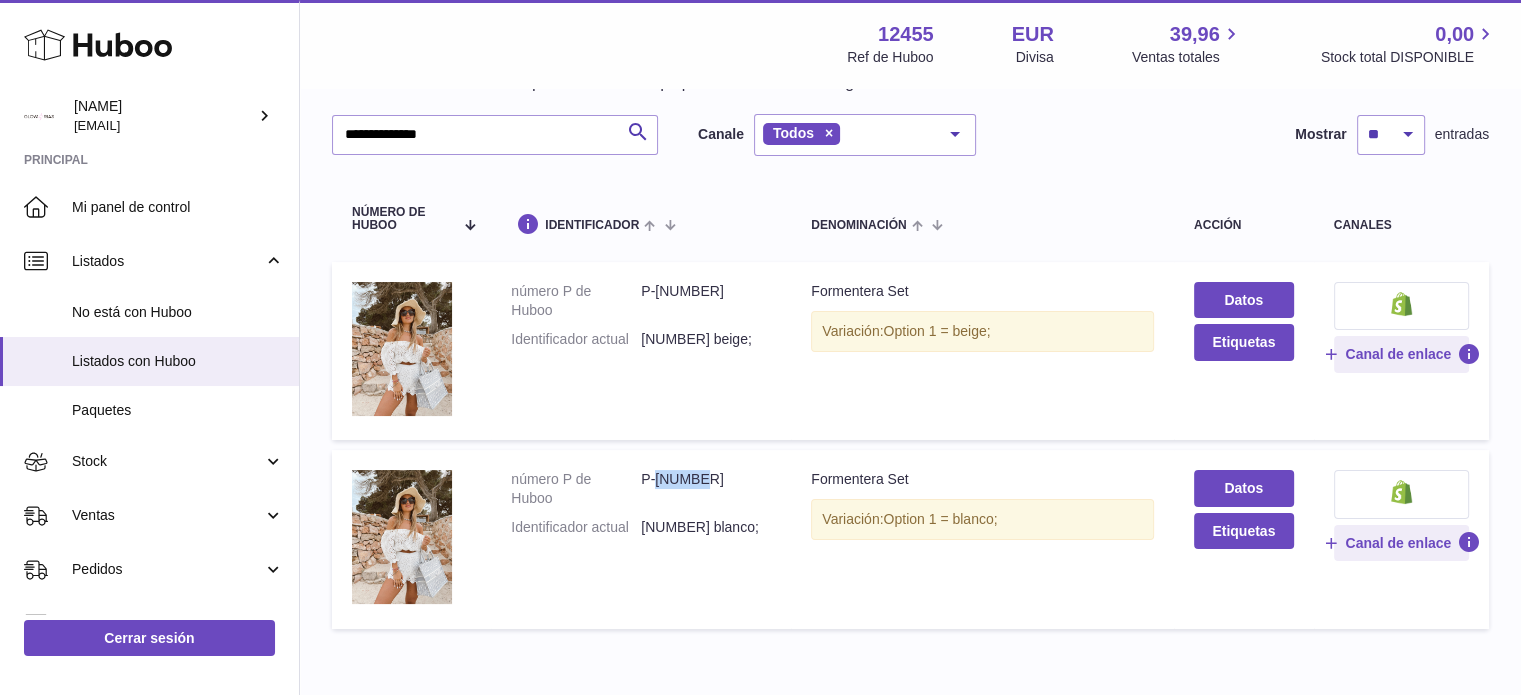 click on "P-[NUMBER]" at bounding box center [706, 489] 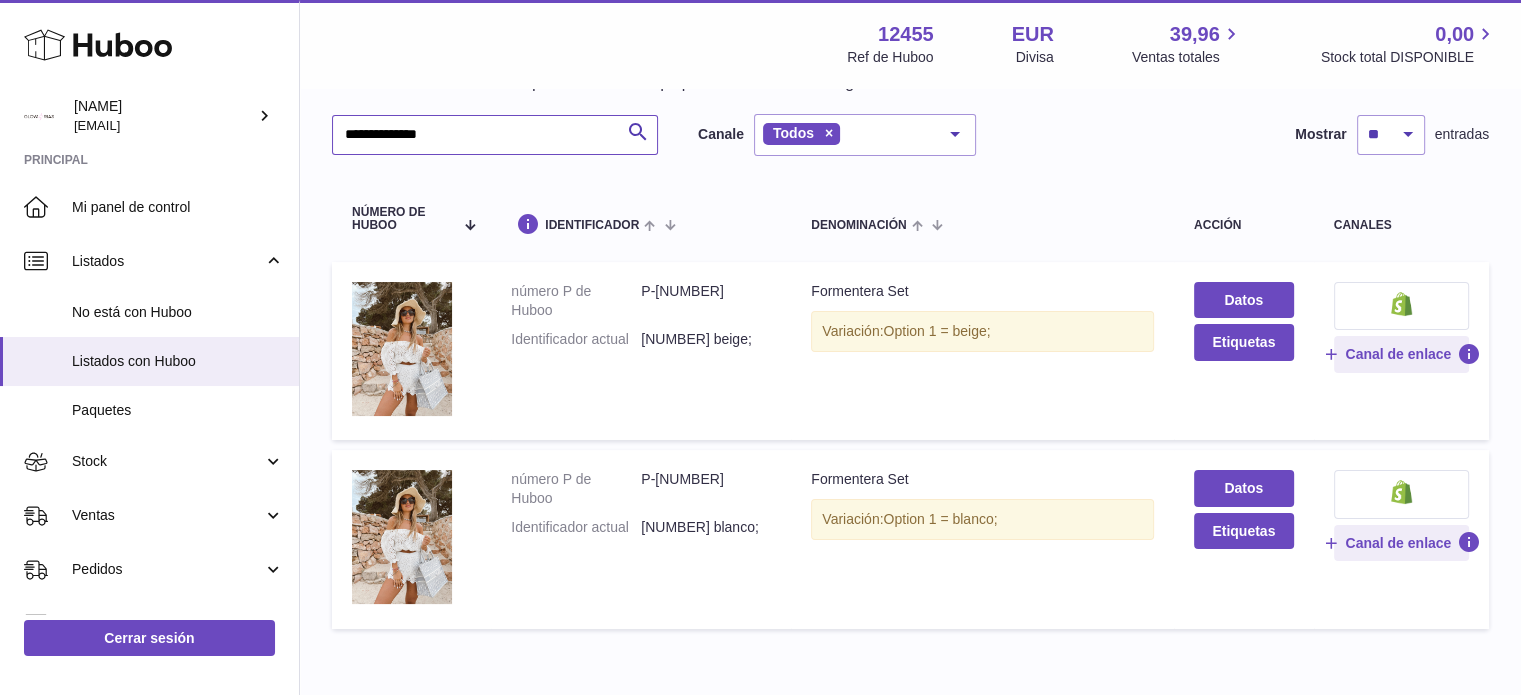 click on "**********" at bounding box center (495, 135) 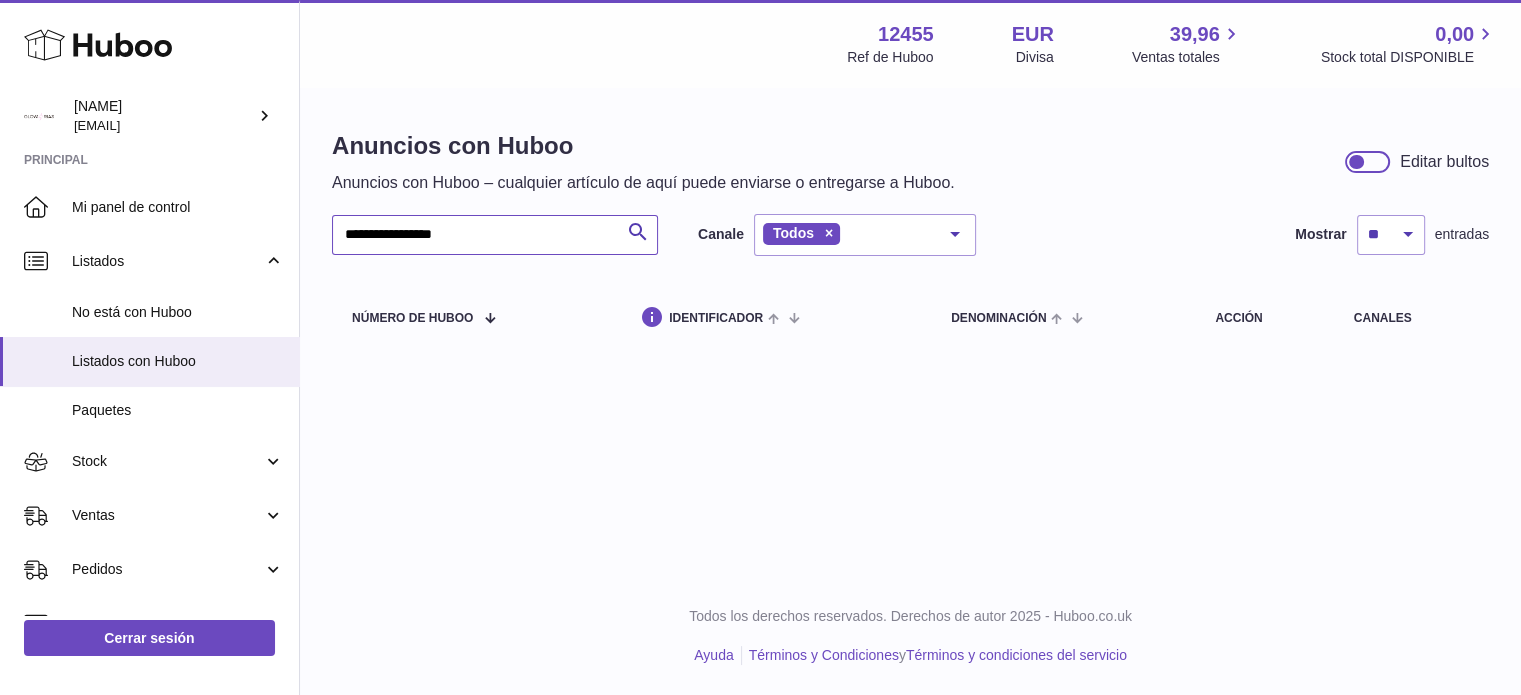 scroll, scrollTop: 0, scrollLeft: 0, axis: both 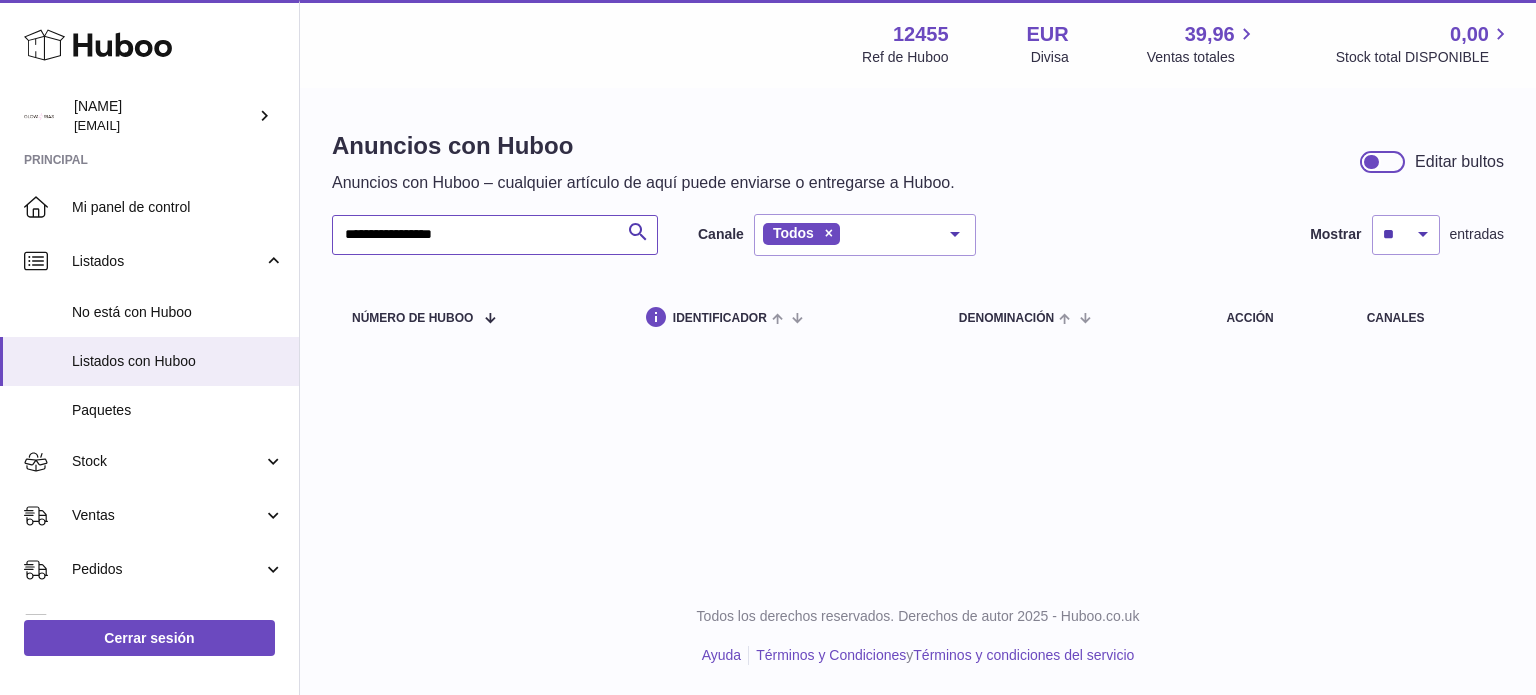 click on "**********" at bounding box center [495, 235] 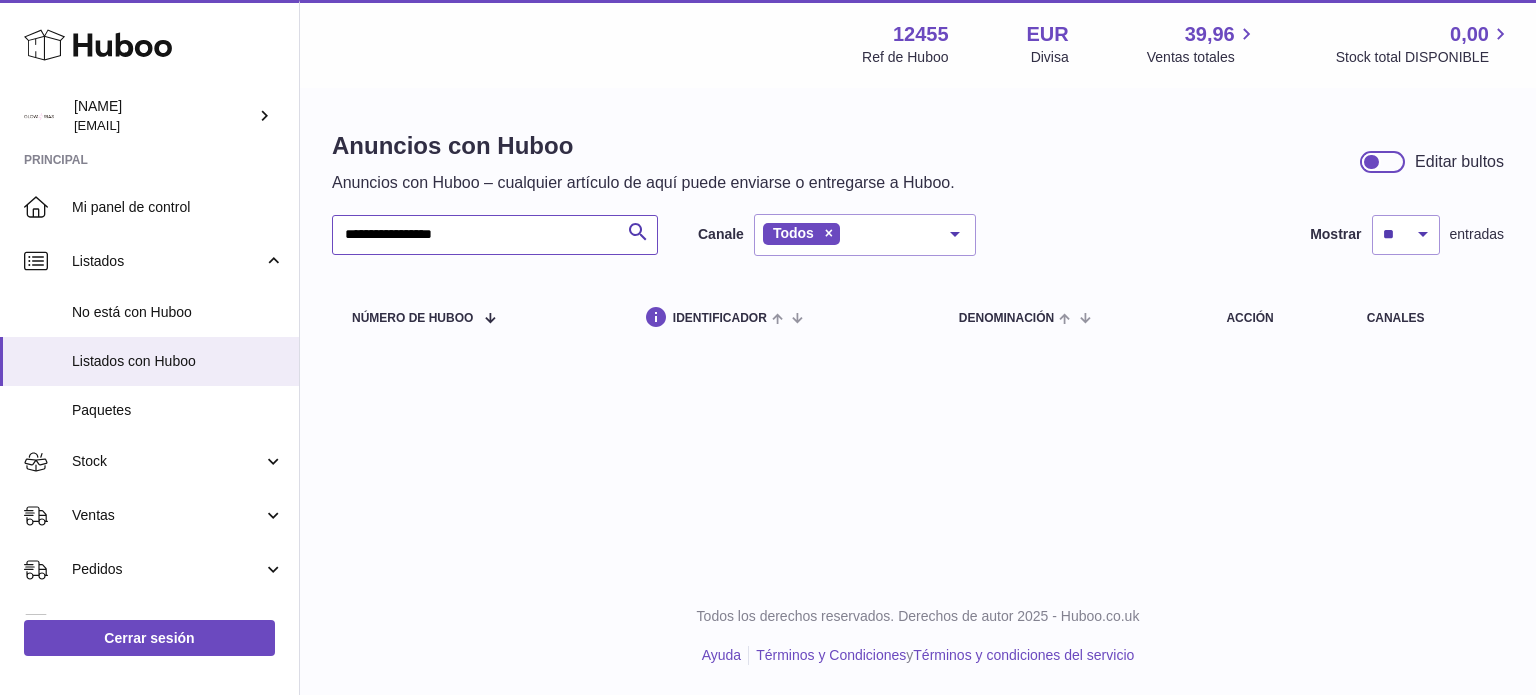 click on "**********" at bounding box center [495, 235] 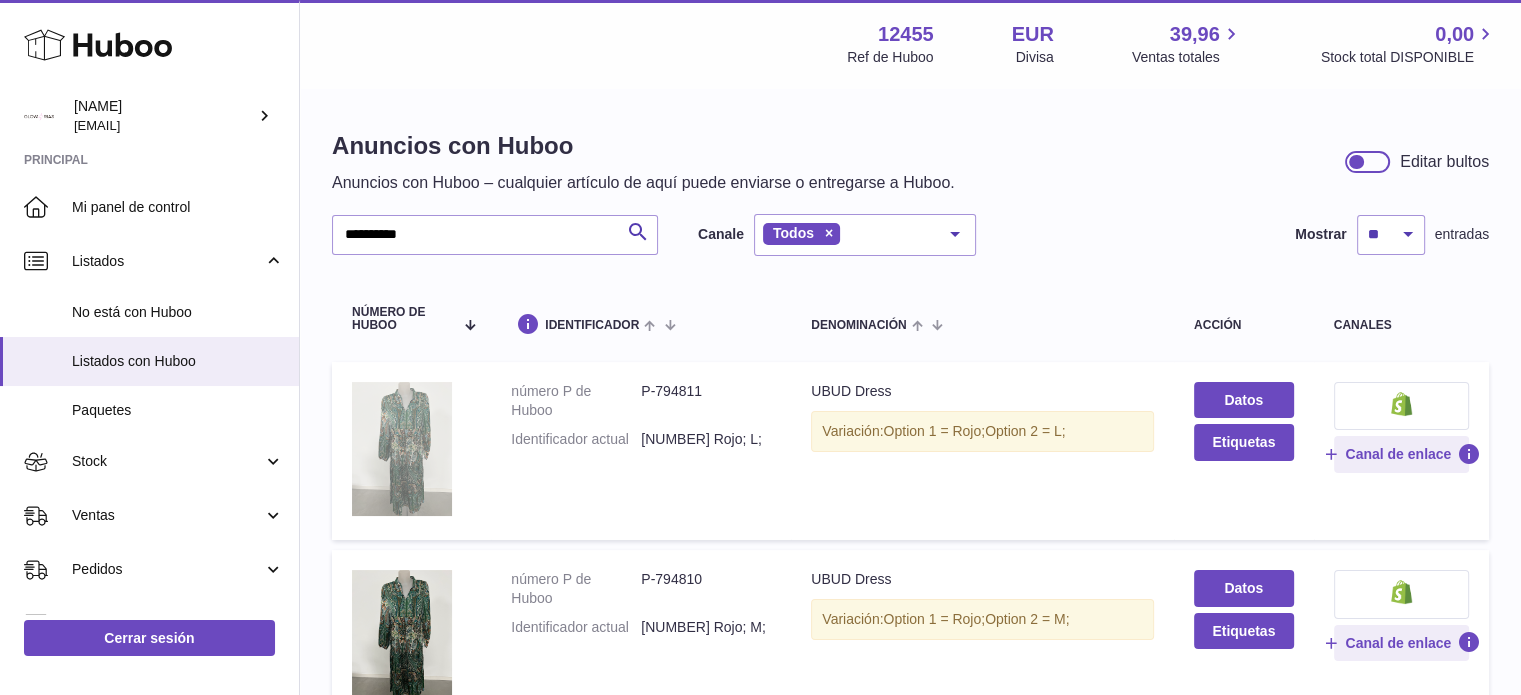 click at bounding box center (402, 448) 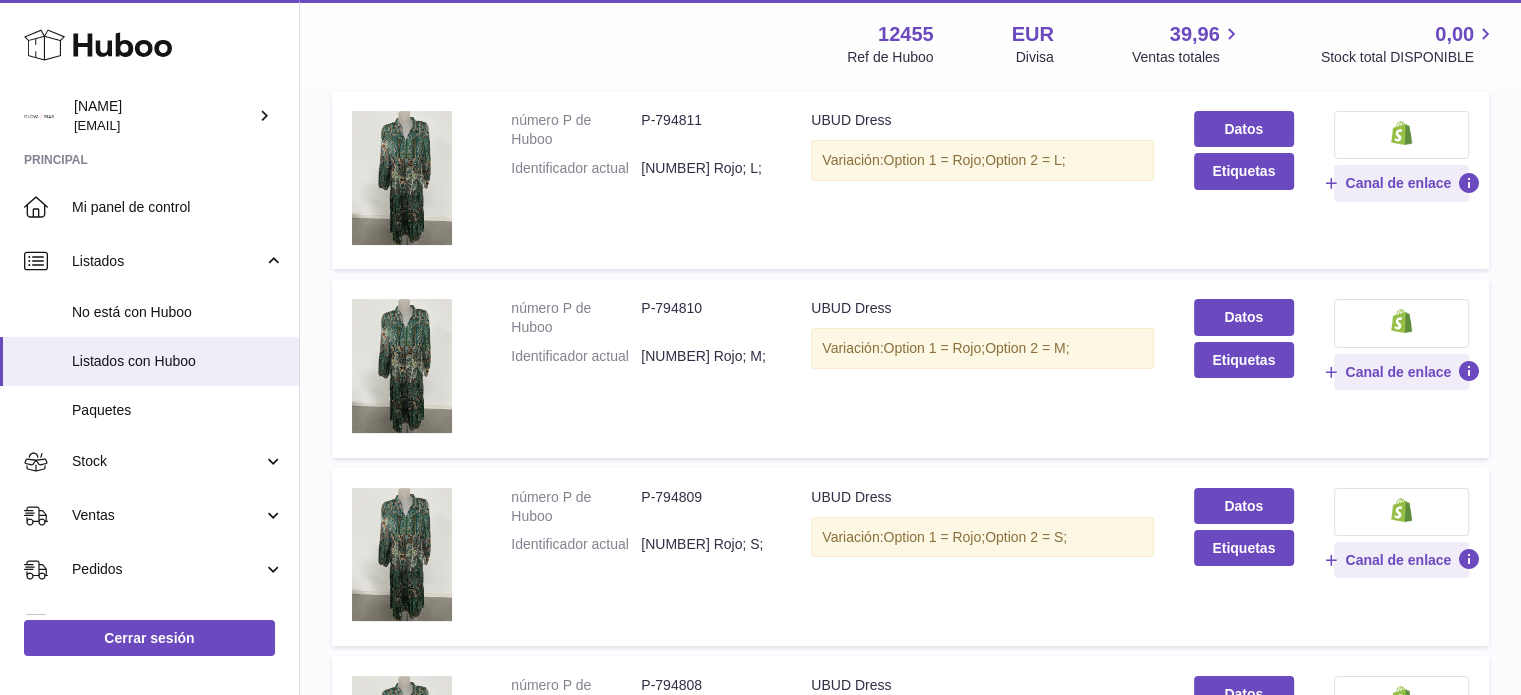 scroll, scrollTop: 300, scrollLeft: 0, axis: vertical 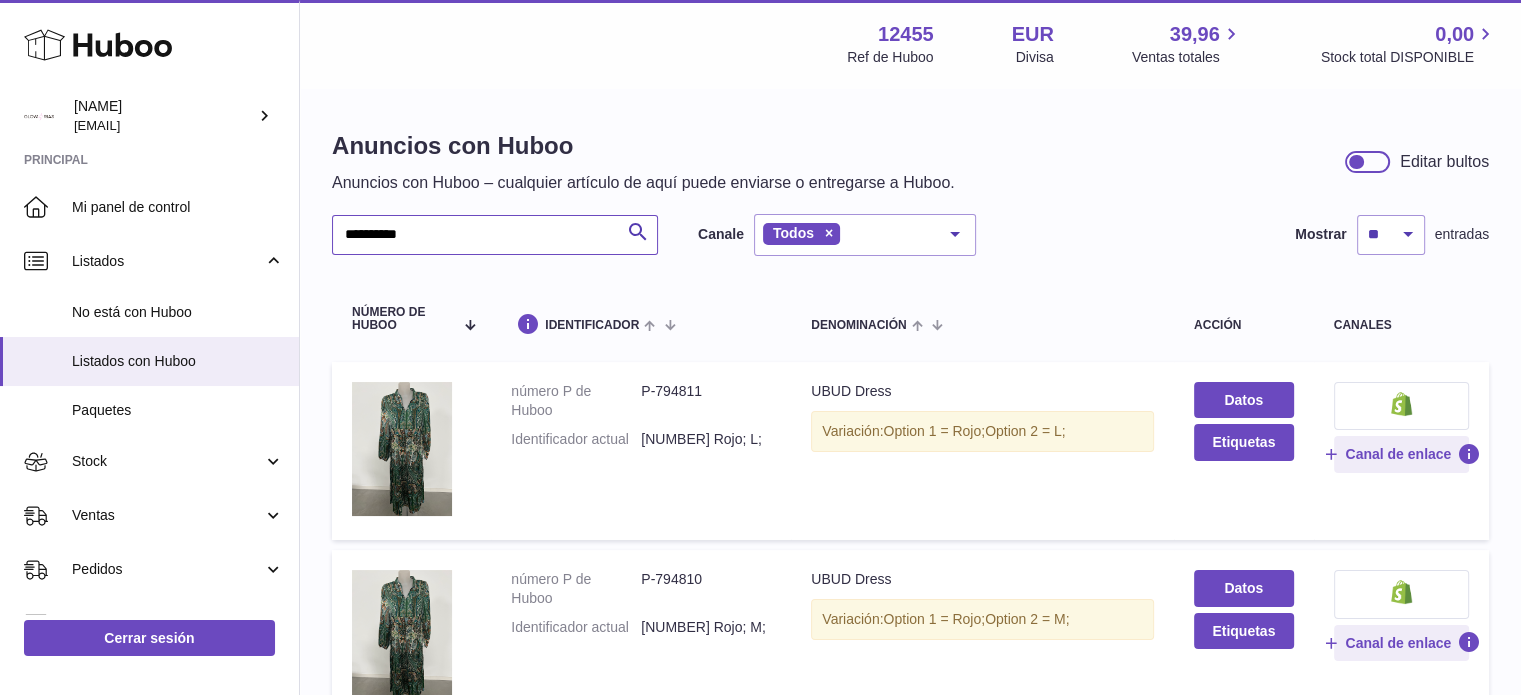 click on "**********" at bounding box center [495, 235] 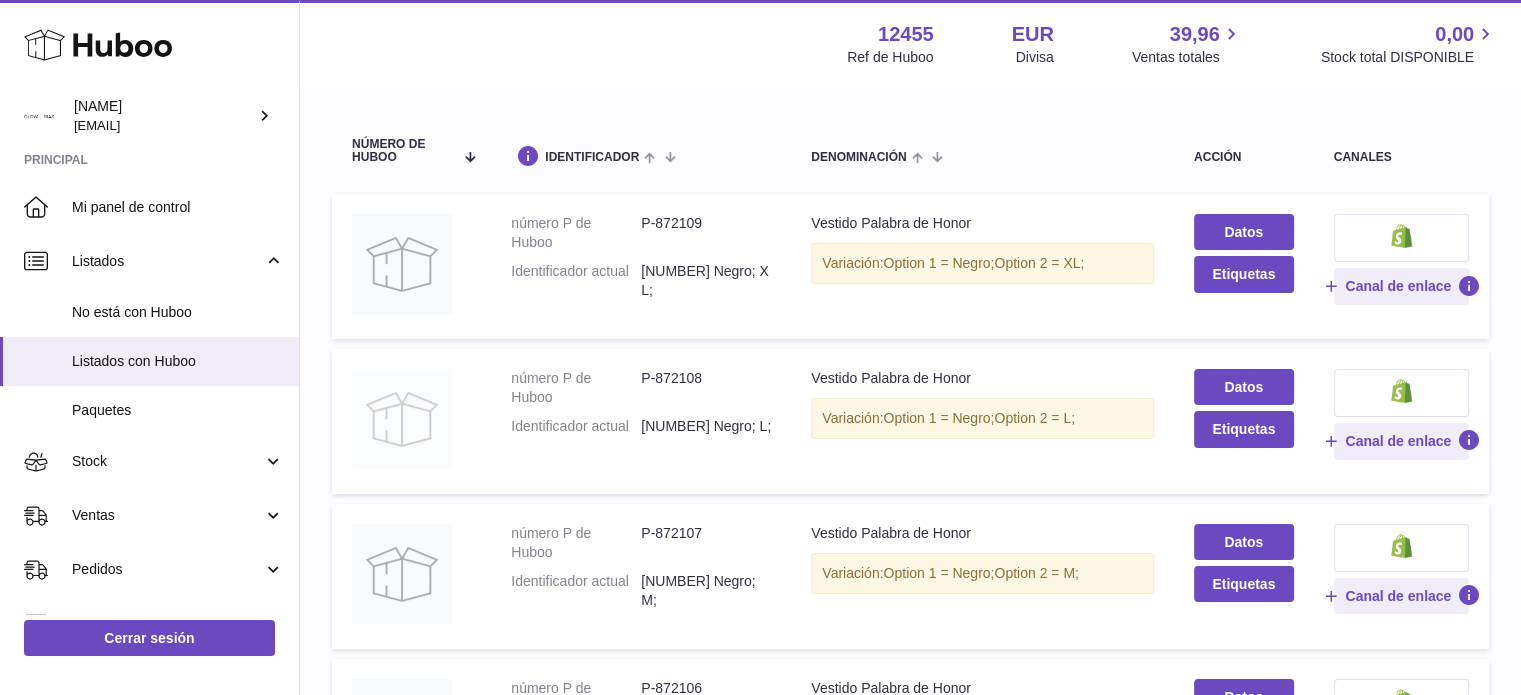 scroll, scrollTop: 200, scrollLeft: 0, axis: vertical 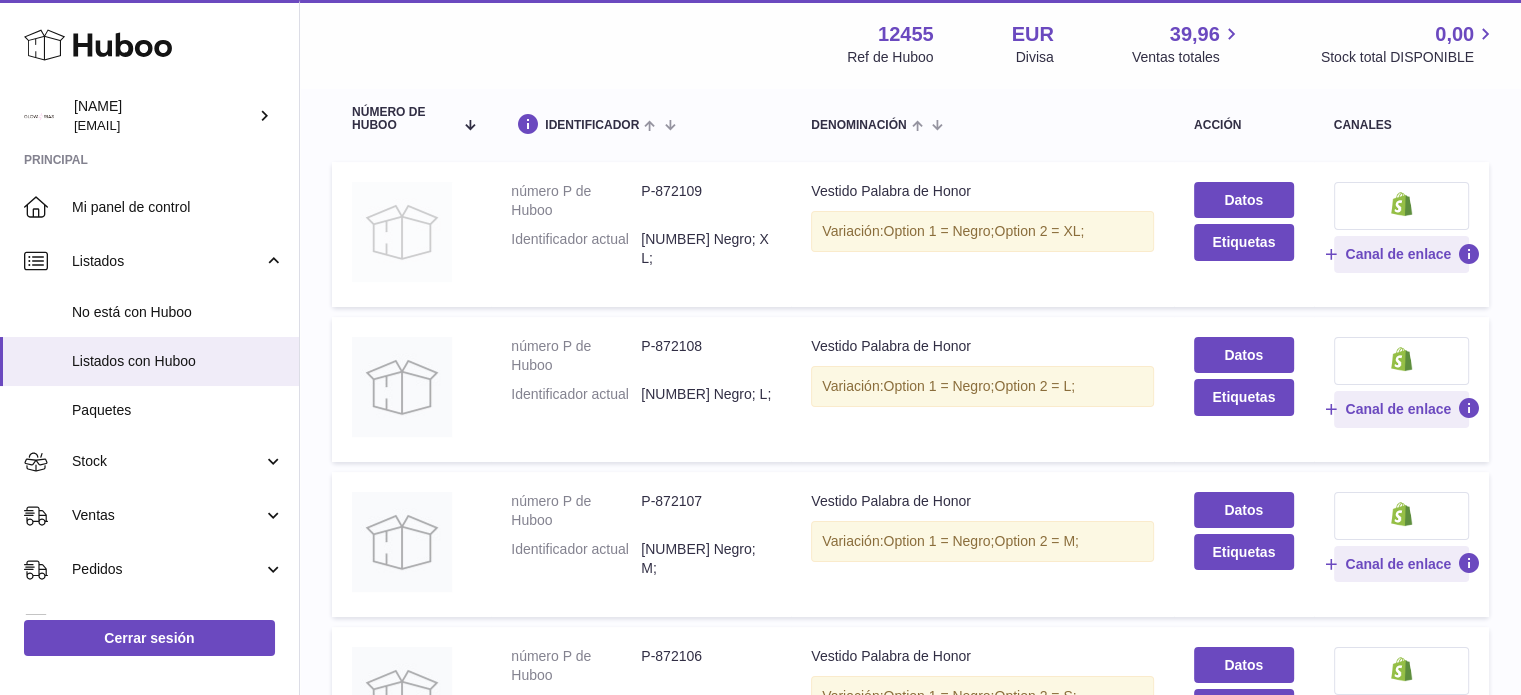 click at bounding box center (402, 232) 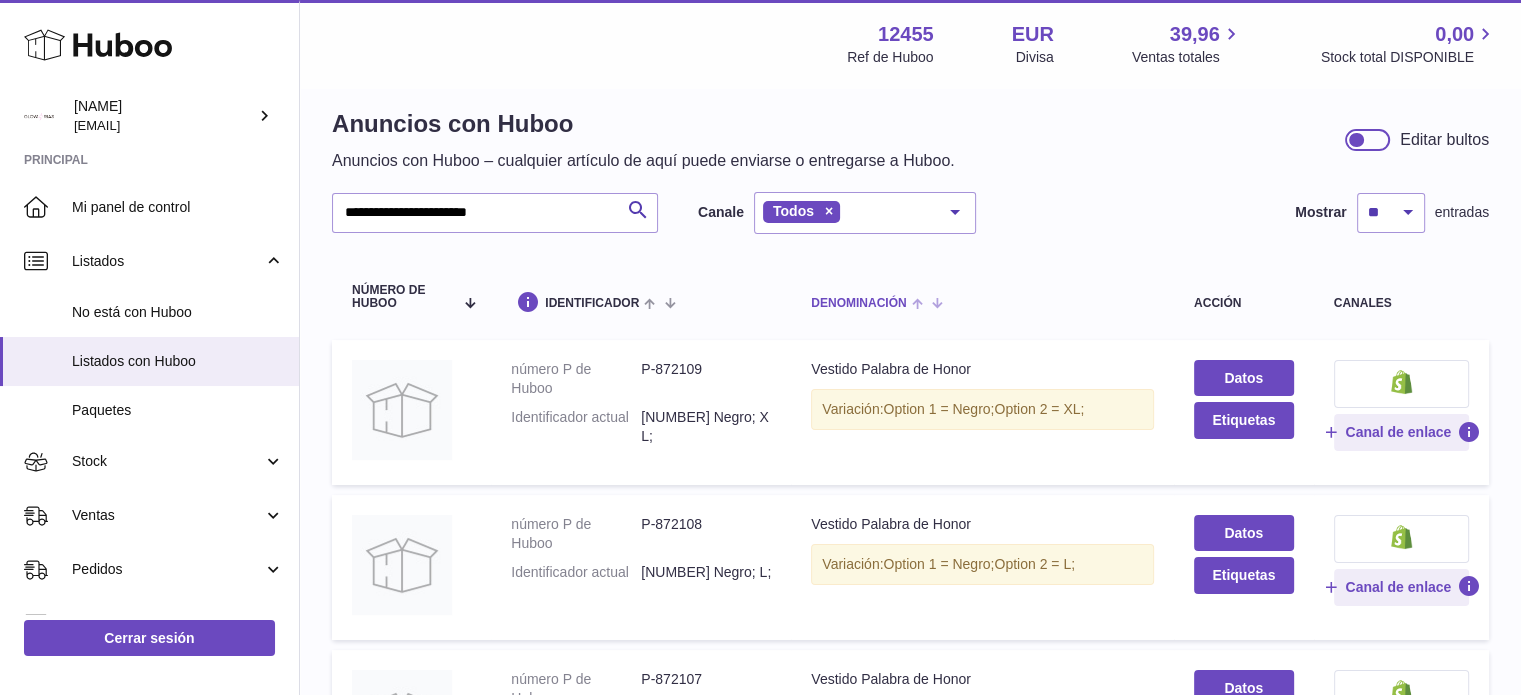 scroll, scrollTop: 0, scrollLeft: 0, axis: both 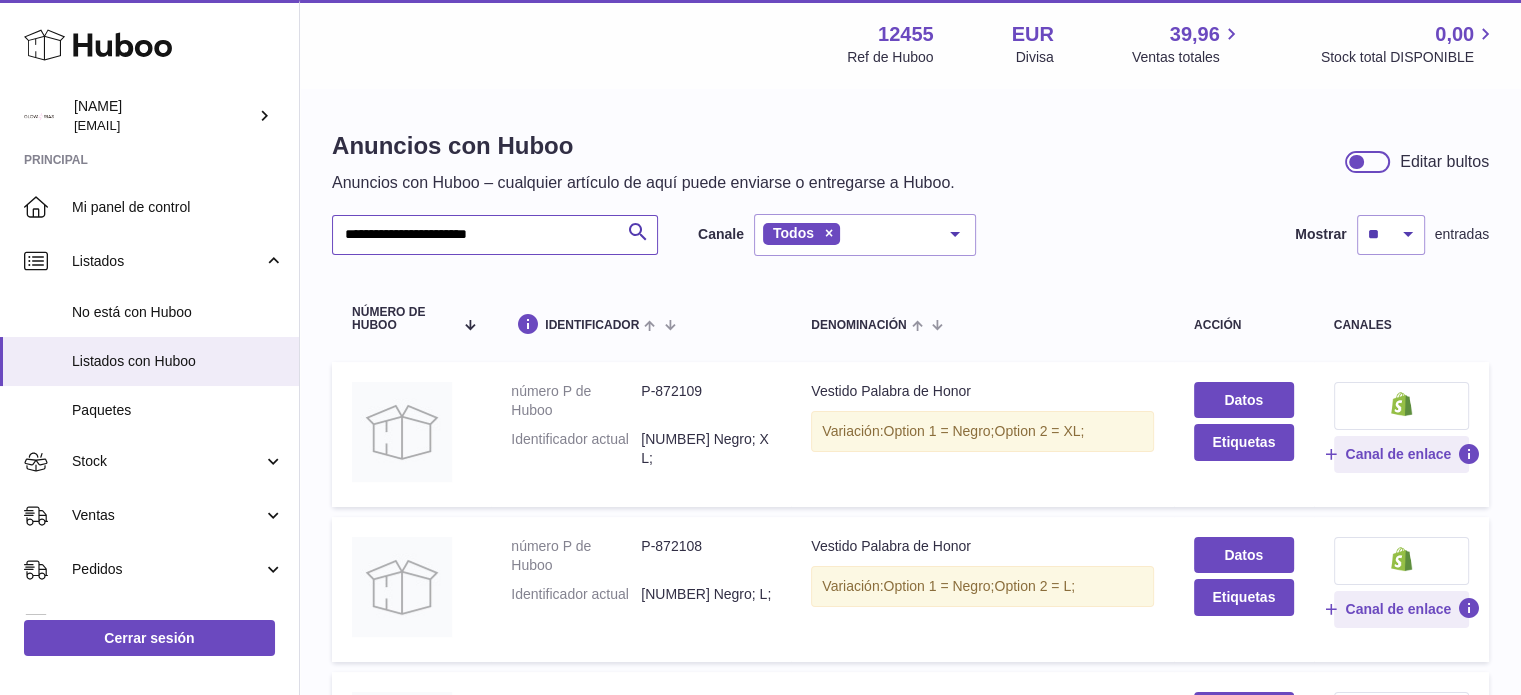 click on "**********" at bounding box center (495, 235) 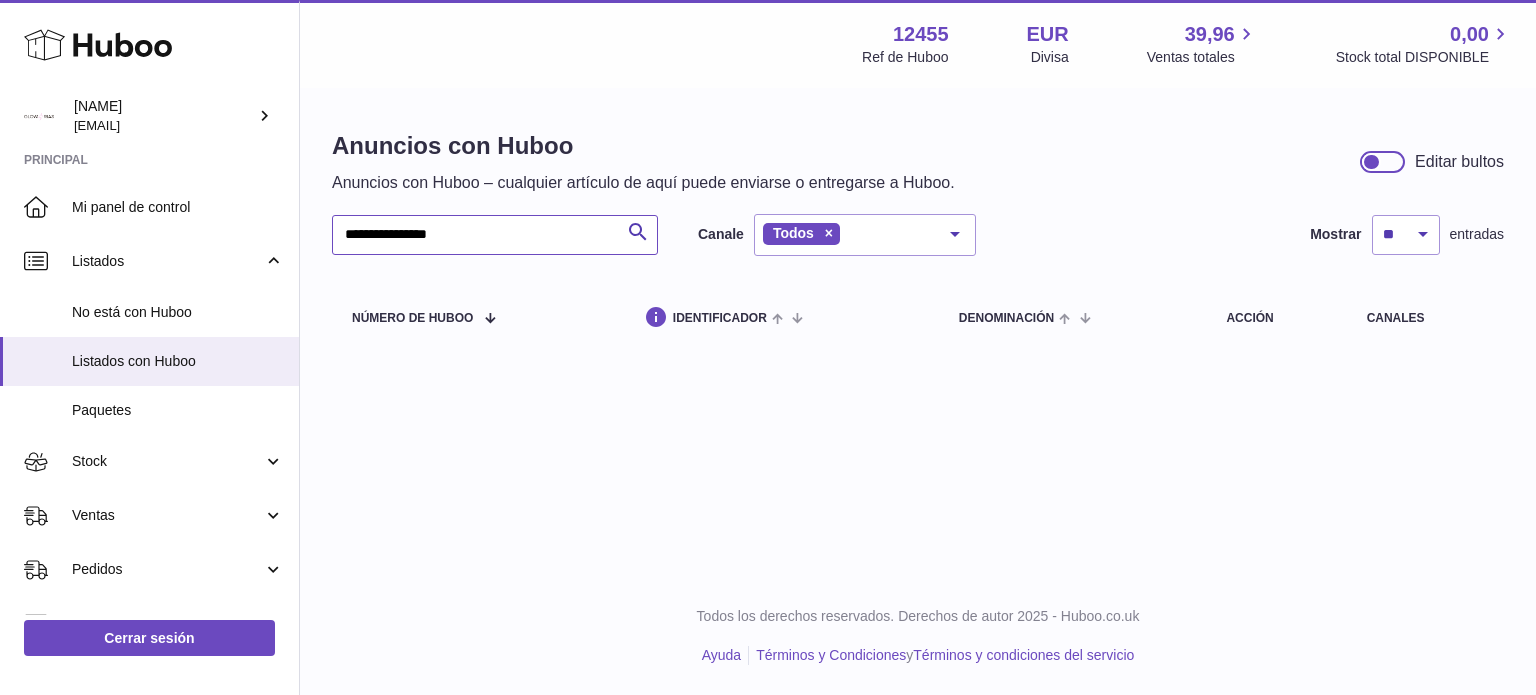 click on "**********" at bounding box center [495, 235] 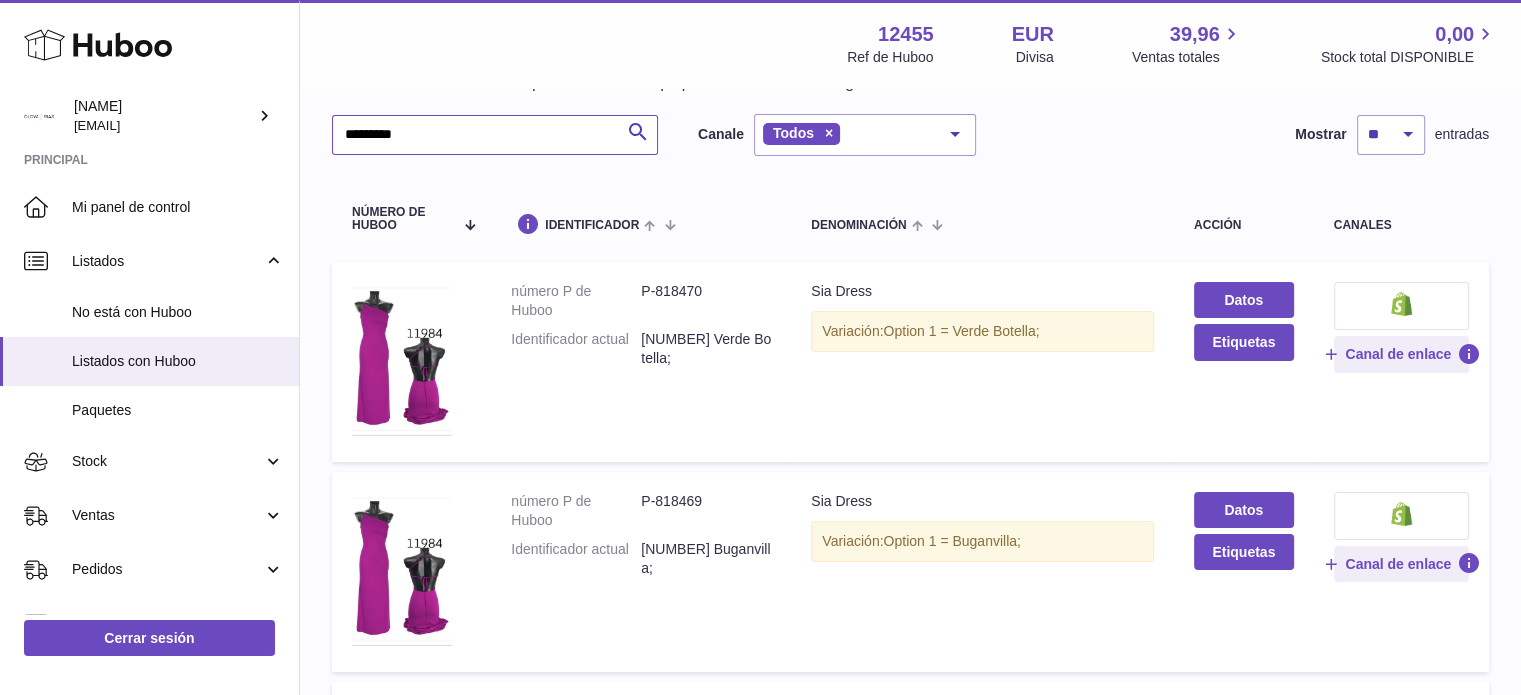scroll, scrollTop: 400, scrollLeft: 0, axis: vertical 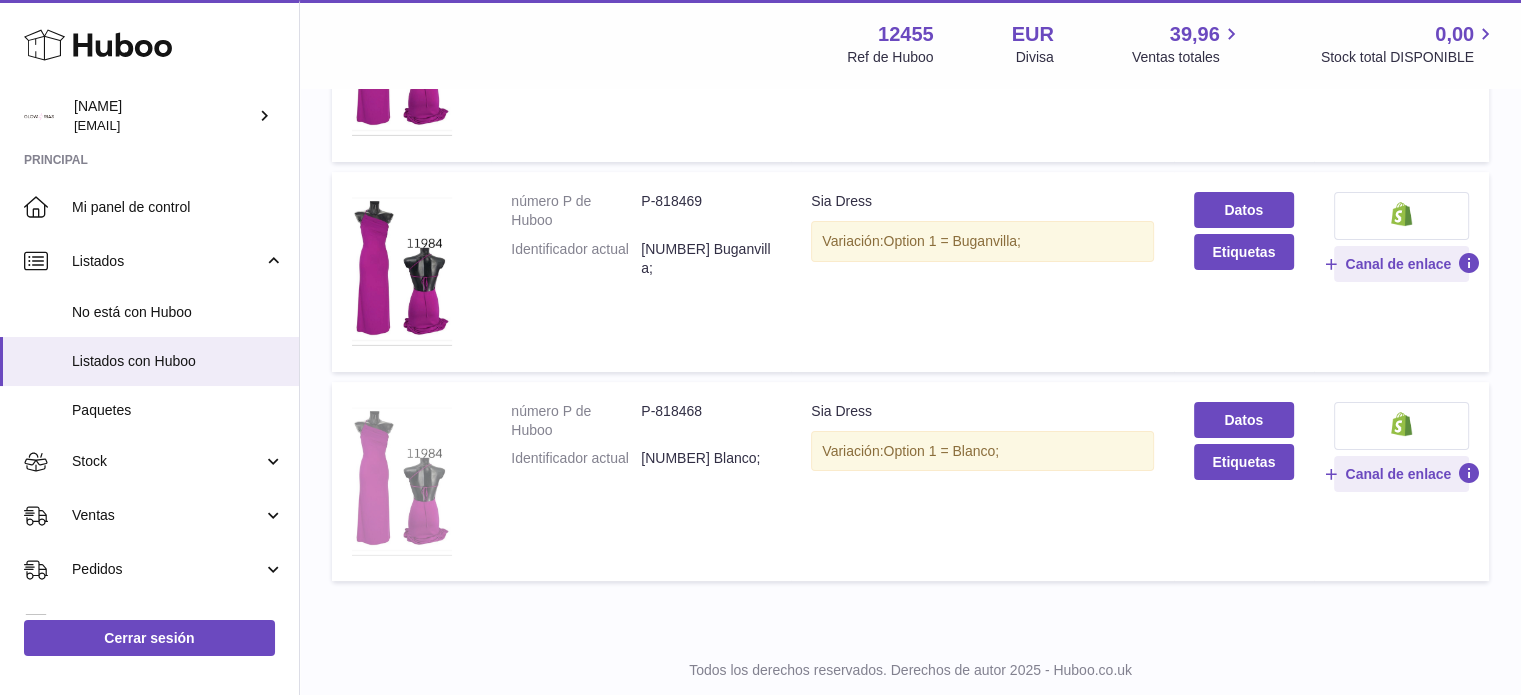 click at bounding box center [402, 479] 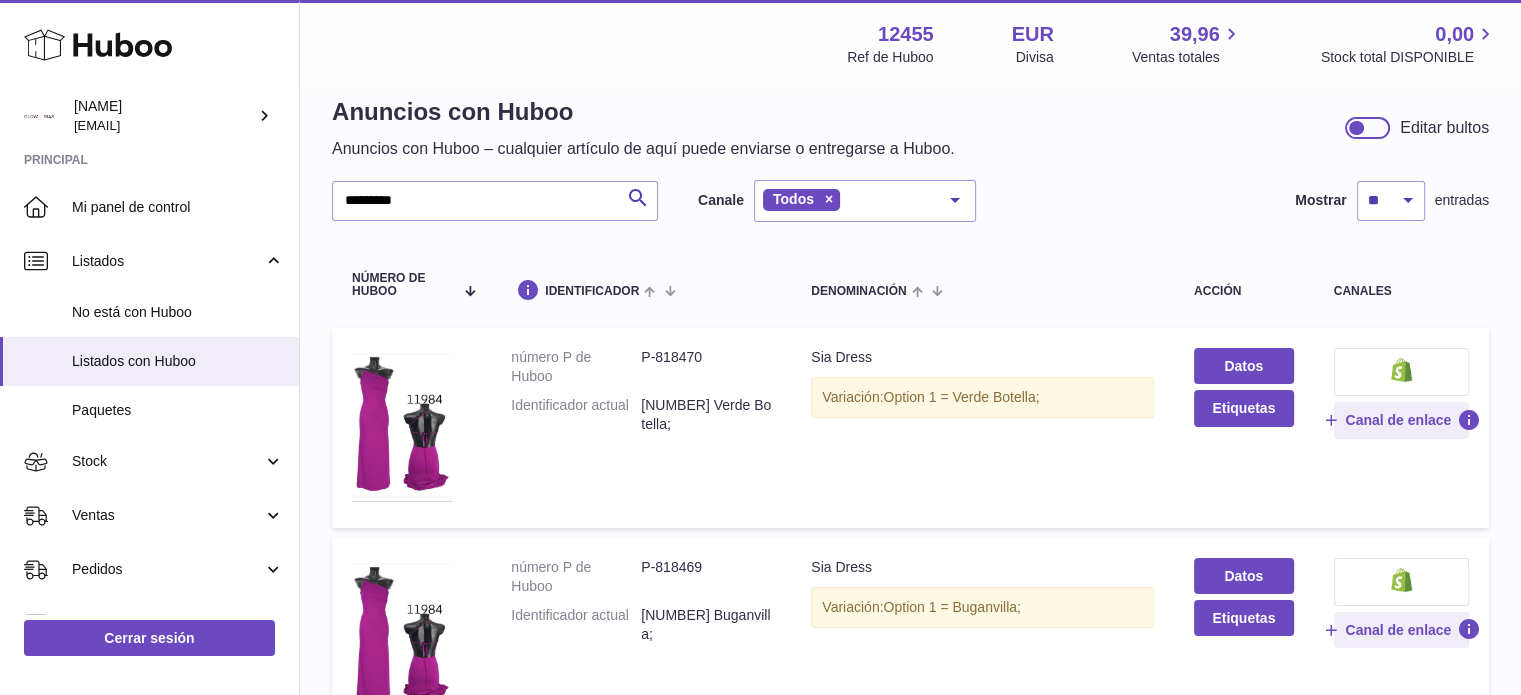 scroll, scrollTop: 0, scrollLeft: 0, axis: both 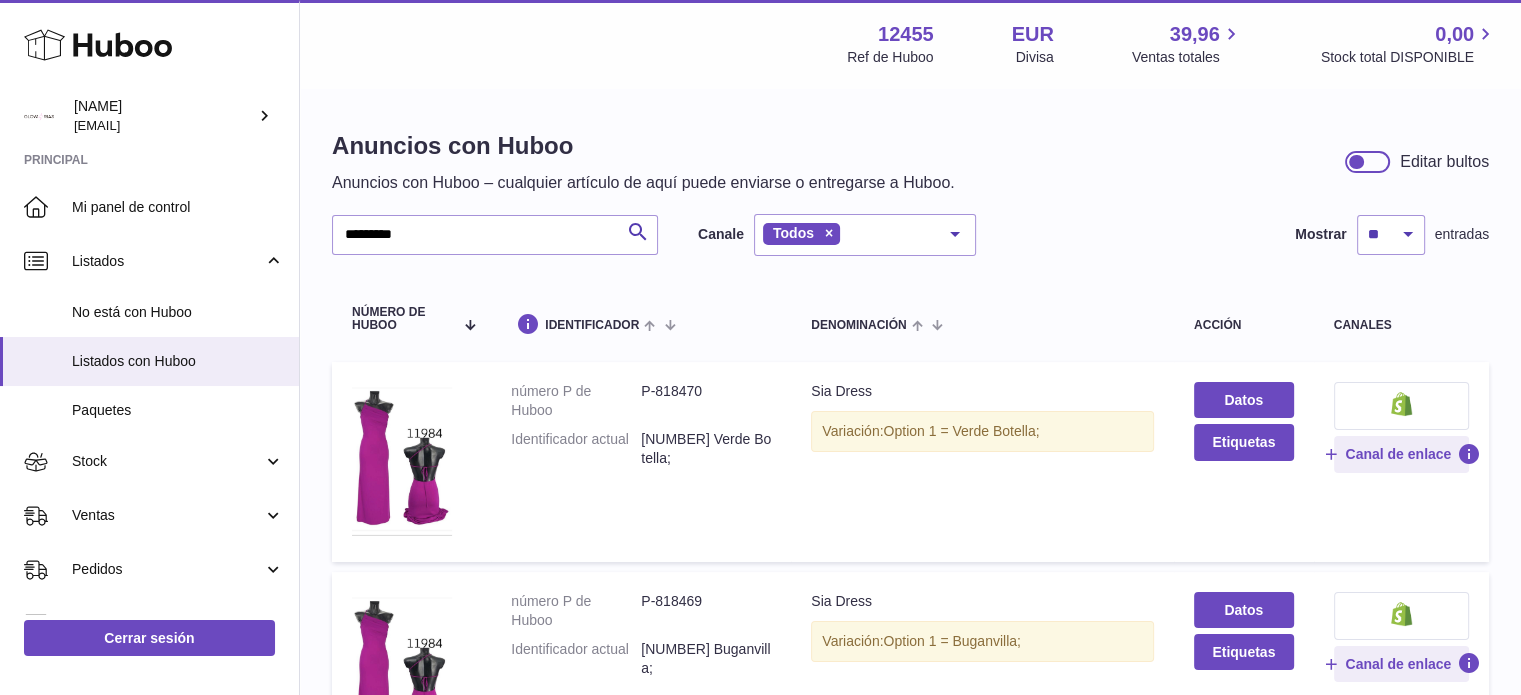 click on "*********     Buscar
Canale
Todos                   Todos   eBay   Amazon   Shopify   Woocommerce   Etsy     No elements found. Consider changing the search query.   List is empty.
Mostrar
** ** ** ***
entradas
número de Huboo       identificador       denominación
acción
canales
número P de Huboo   P-[NUMBER]   Identificador actual
[NUMBER]
Verde Botella;
Denominación   Sia Dress
Variación:
Option 1 = Verde Botella;
Datos
Etiquetas
Canal de enlace       número P de Huboo   P-[NUMBER]   Identificador actual
[NUMBER]
Buganvilla;
Denominación" at bounding box center [910, 602] 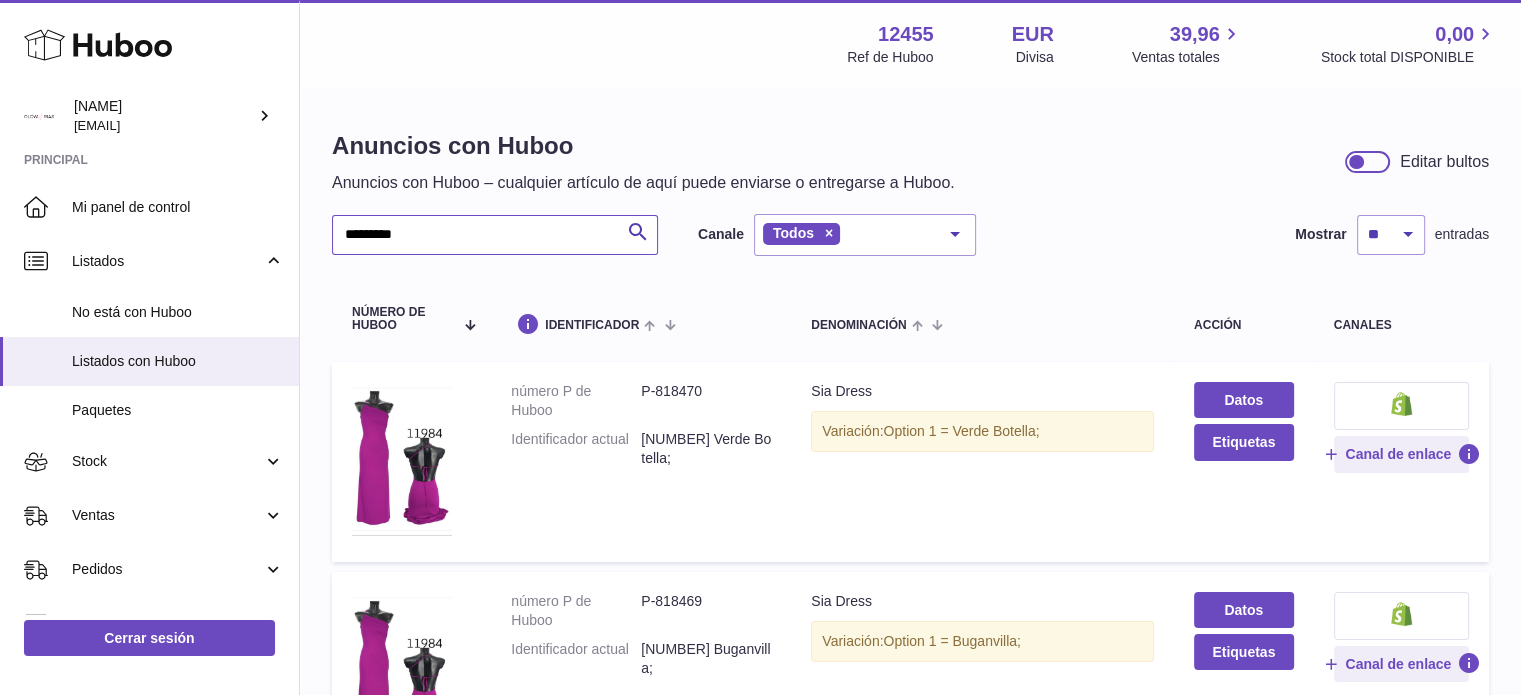 click on "*********" at bounding box center (495, 235) 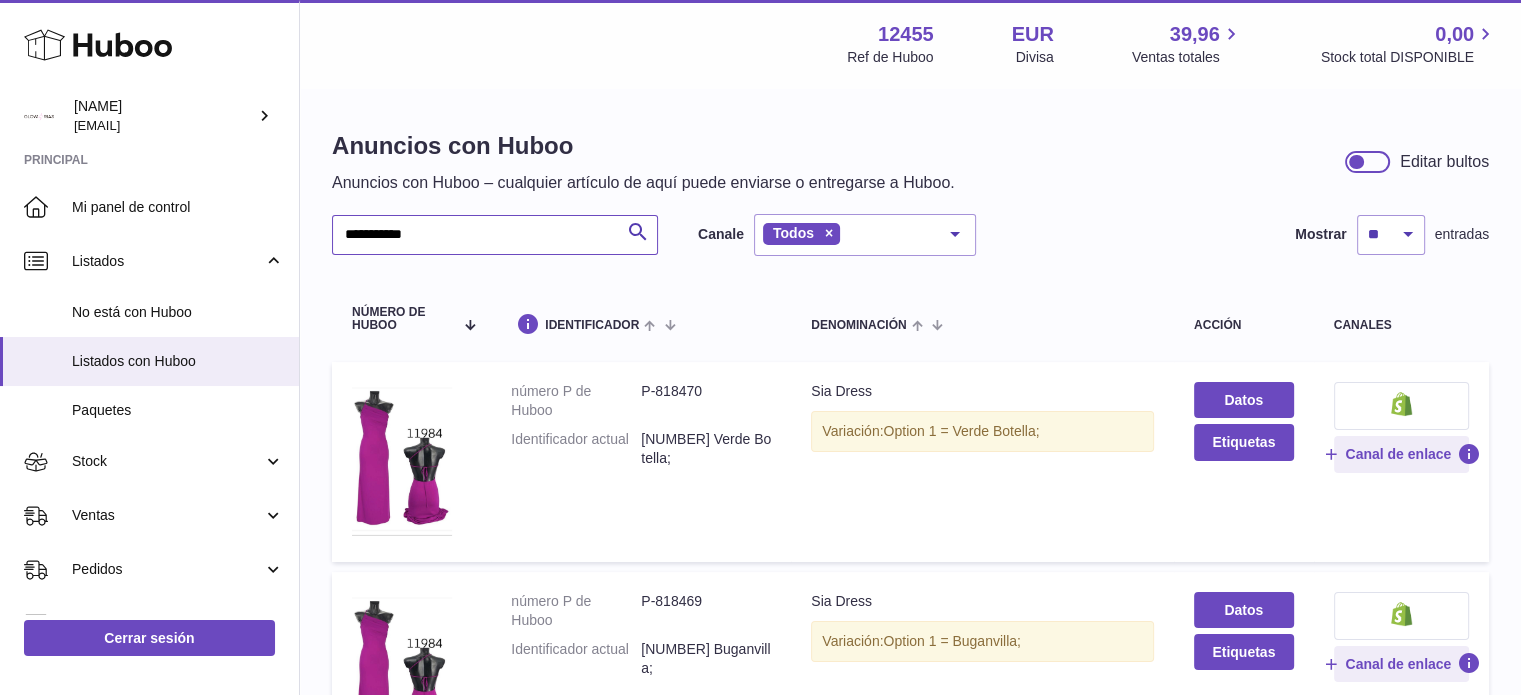 click on "**********" at bounding box center [495, 235] 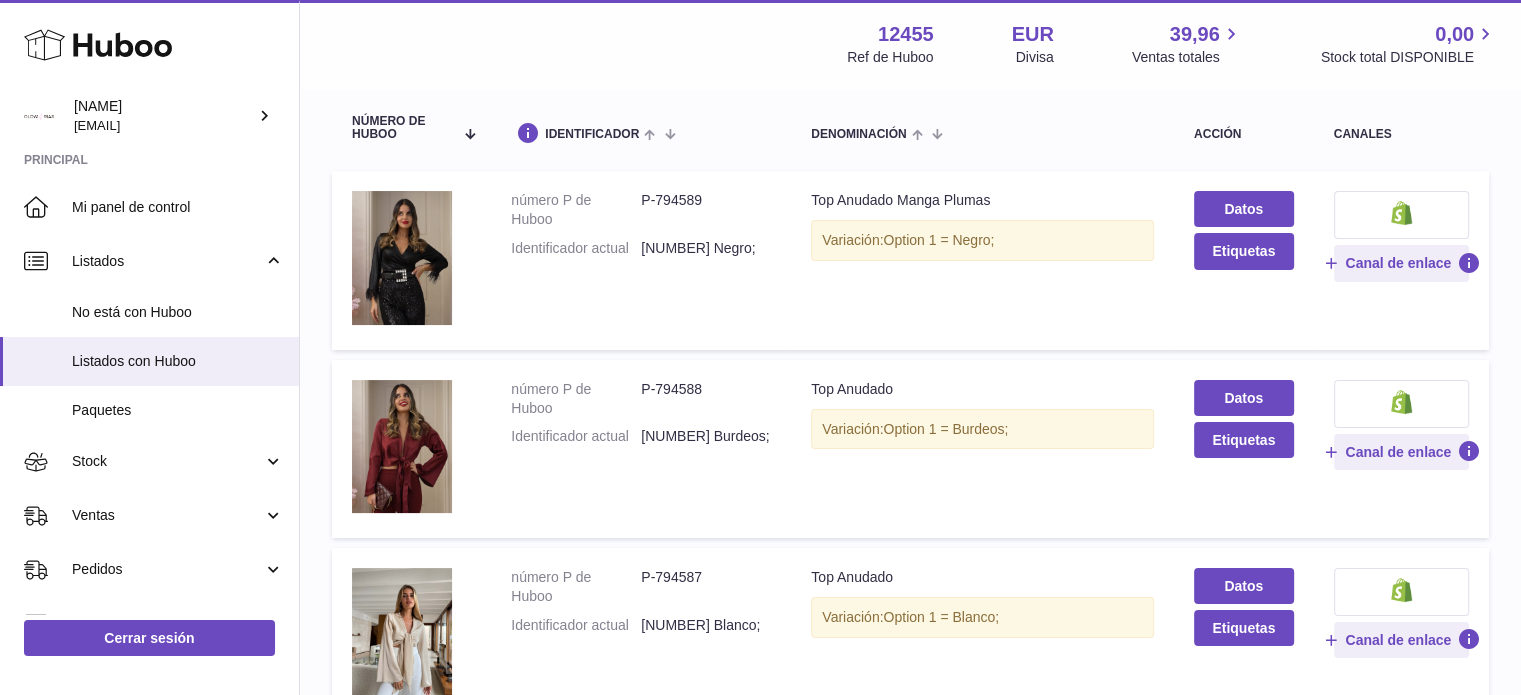 scroll, scrollTop: 300, scrollLeft: 0, axis: vertical 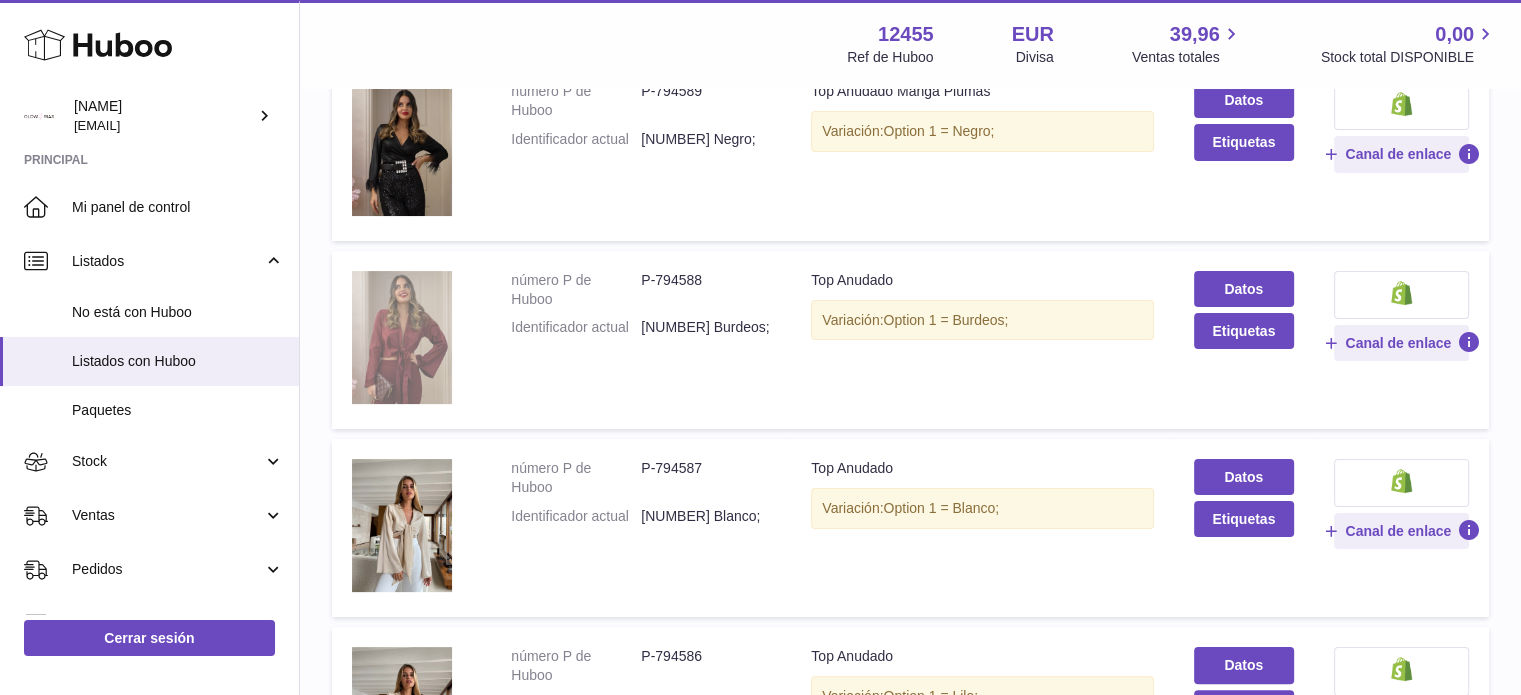 click at bounding box center (402, 338) 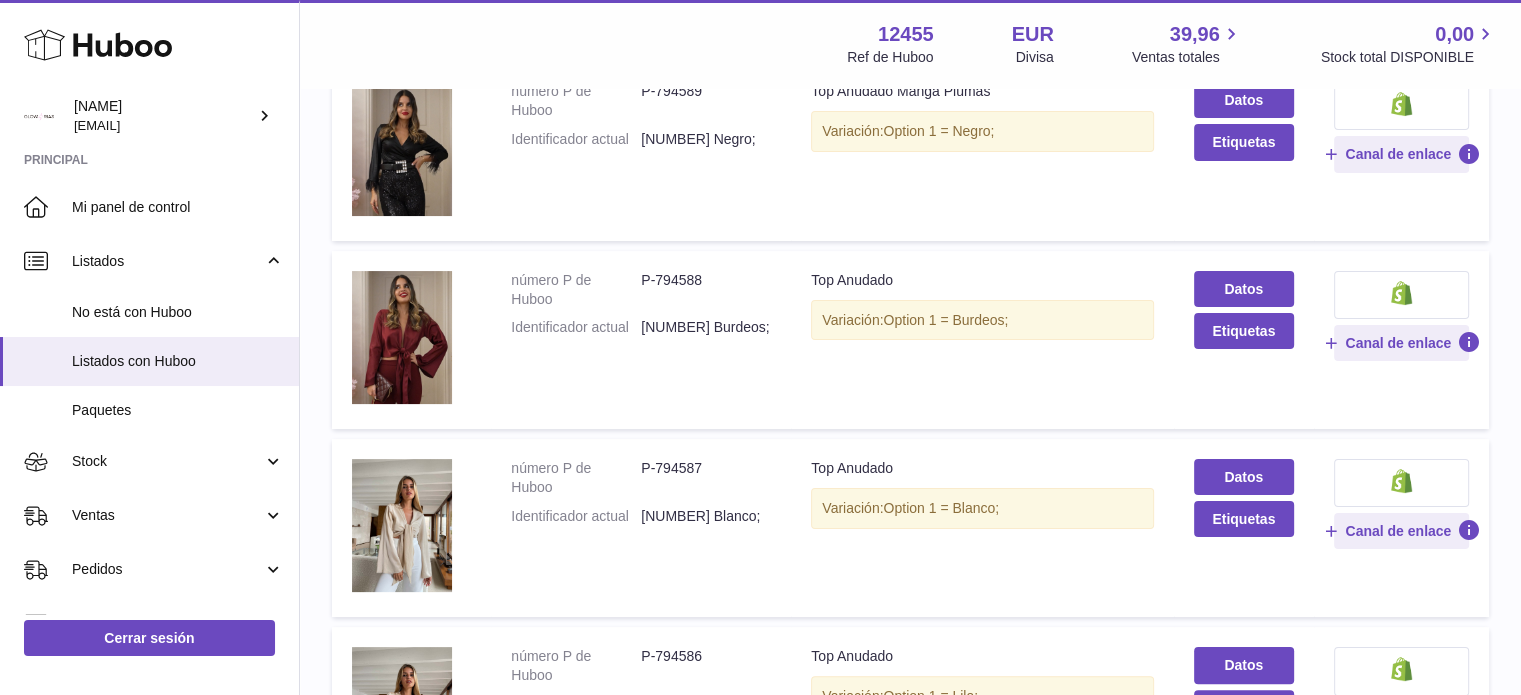 scroll, scrollTop: 400, scrollLeft: 0, axis: vertical 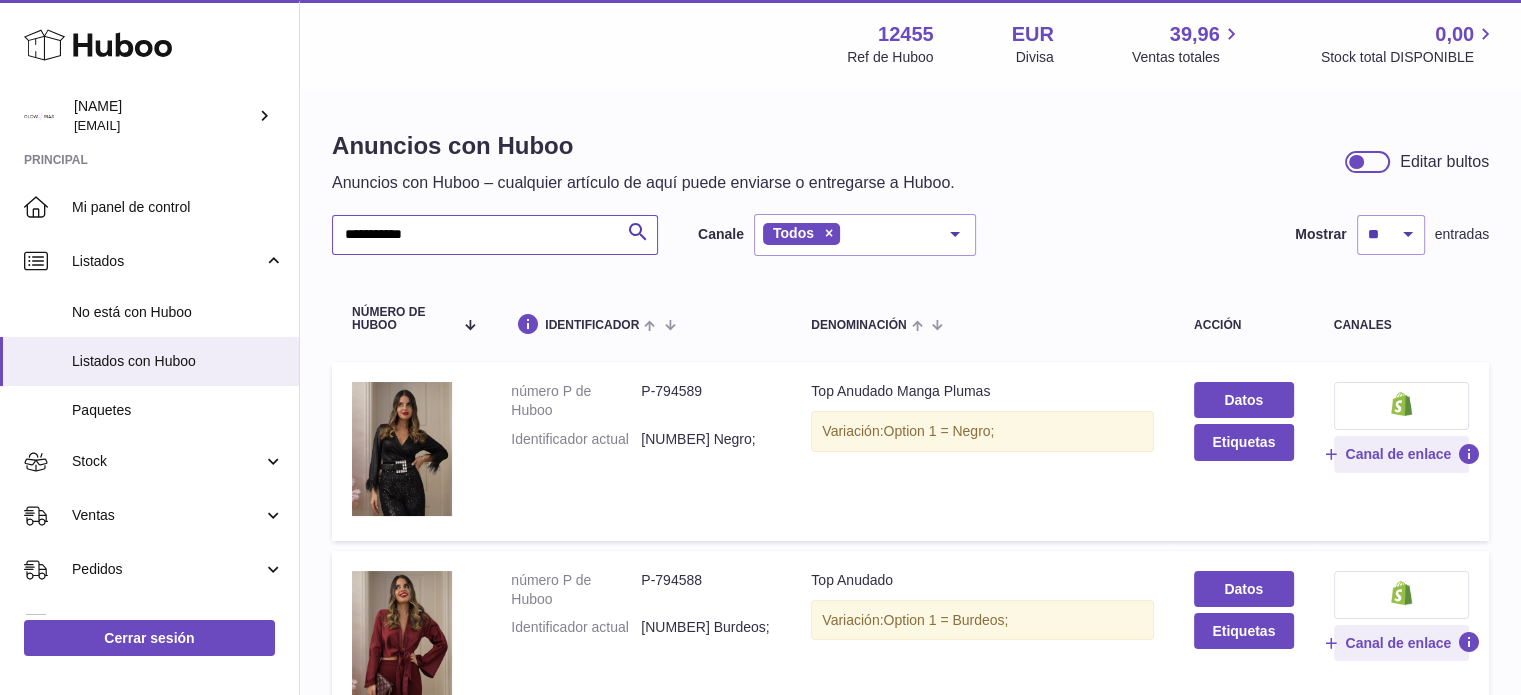 click on "**********" at bounding box center (495, 235) 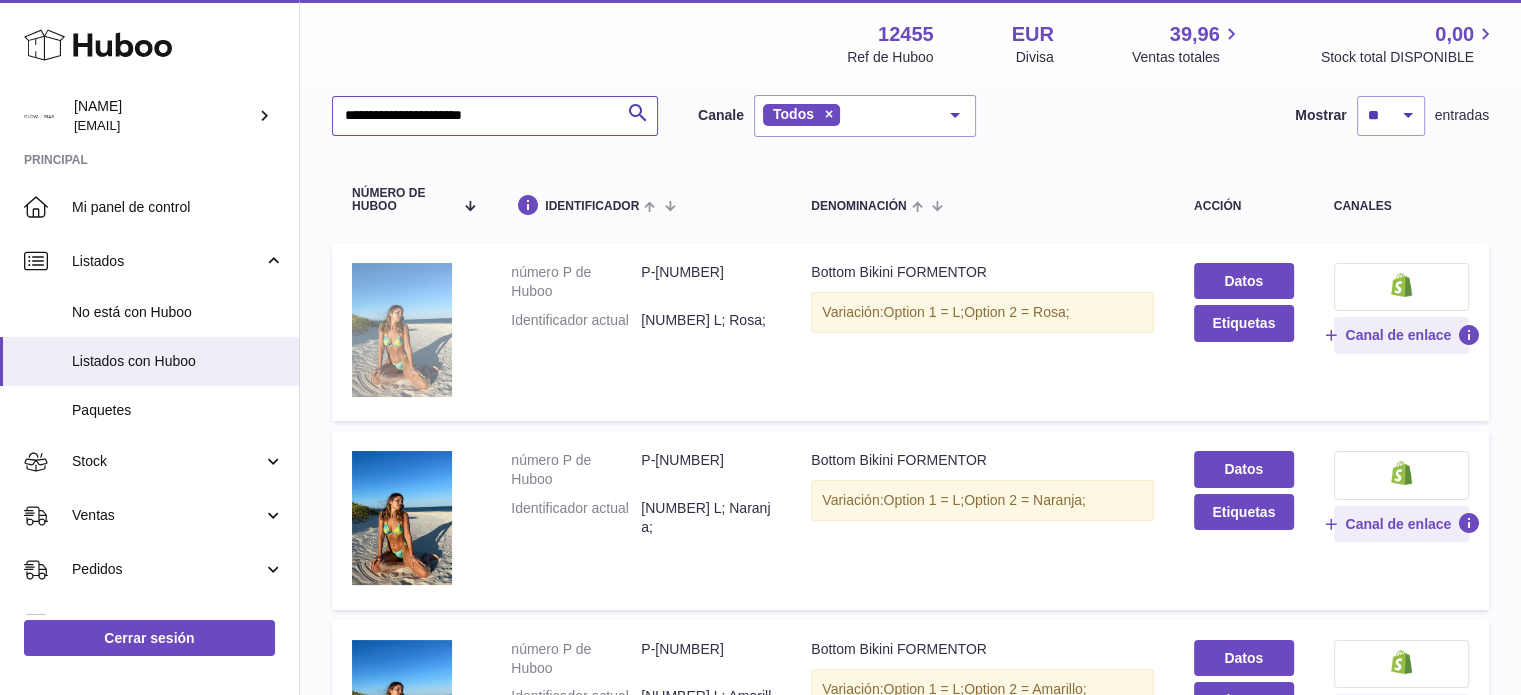 scroll, scrollTop: 200, scrollLeft: 0, axis: vertical 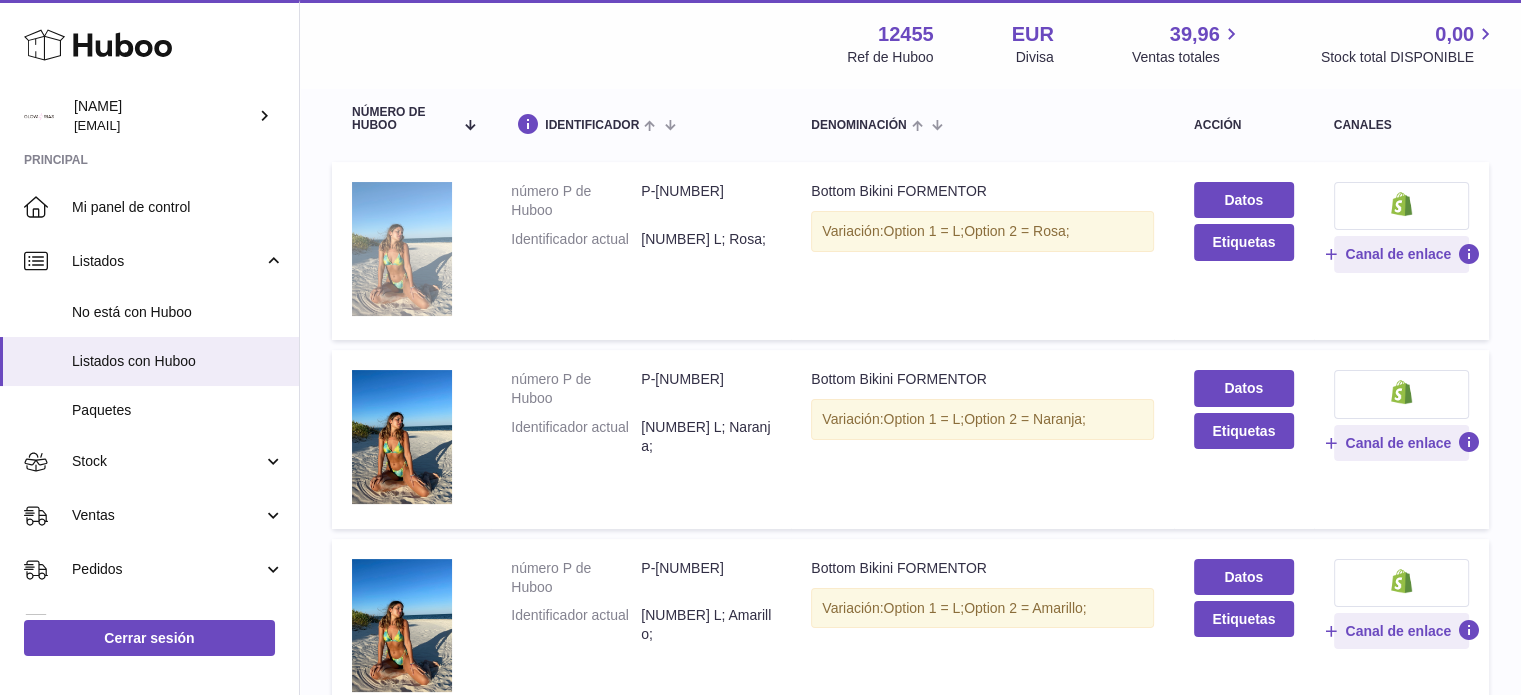 click at bounding box center [402, 248] 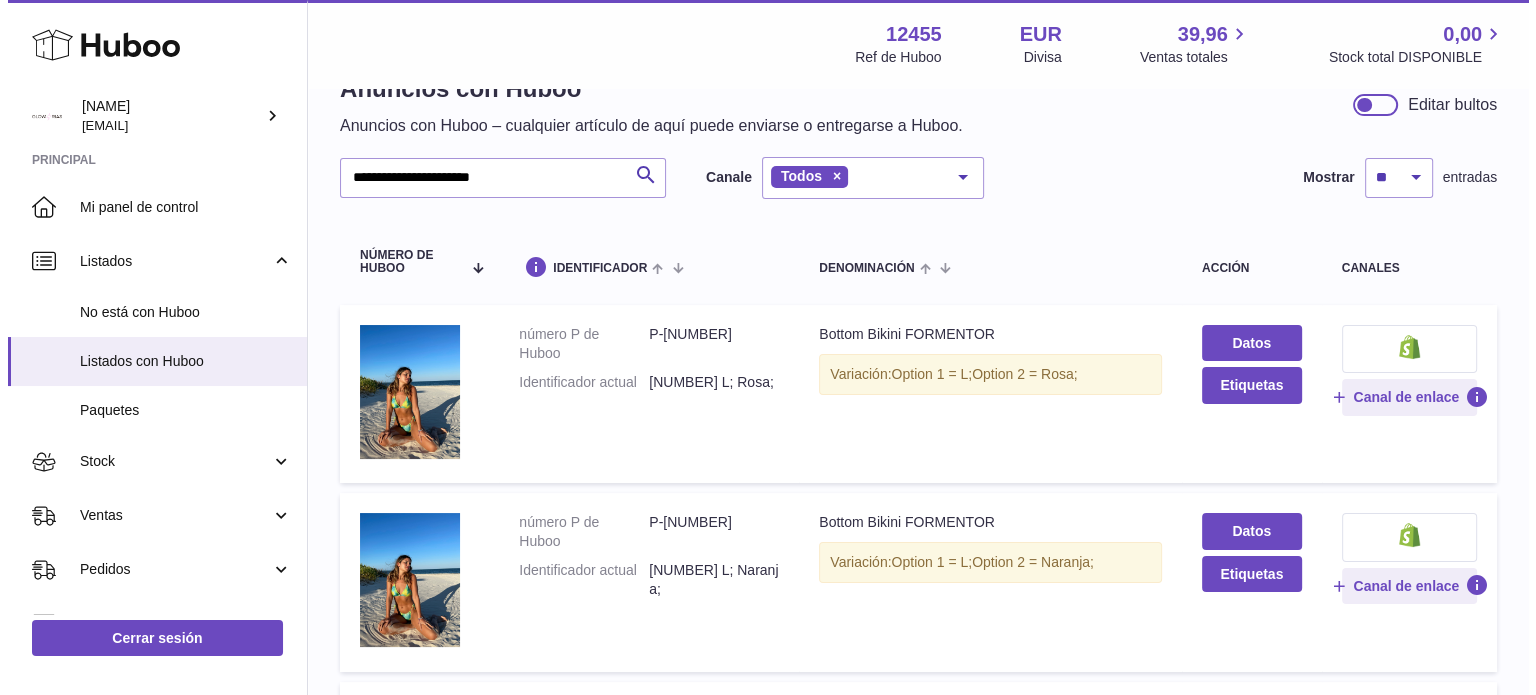 scroll, scrollTop: 0, scrollLeft: 0, axis: both 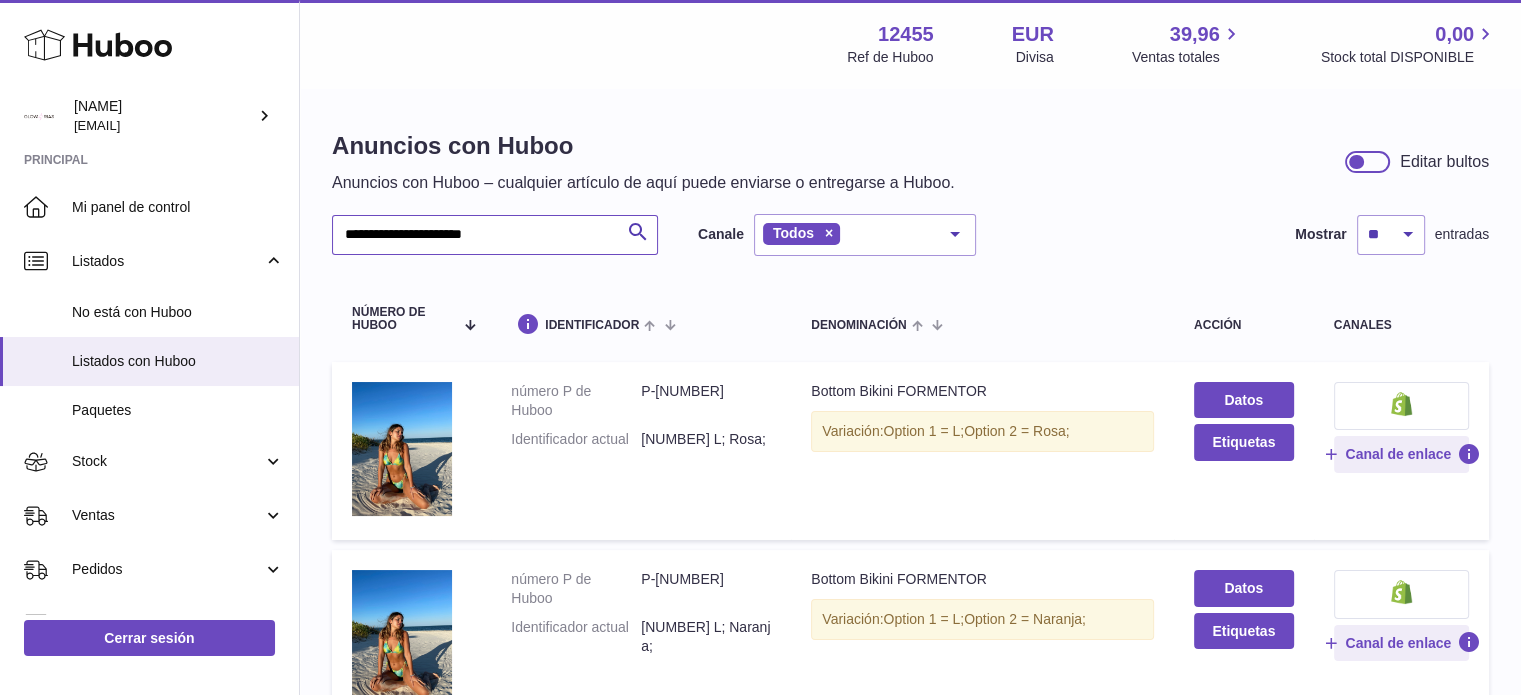 click on "**********" at bounding box center (495, 235) 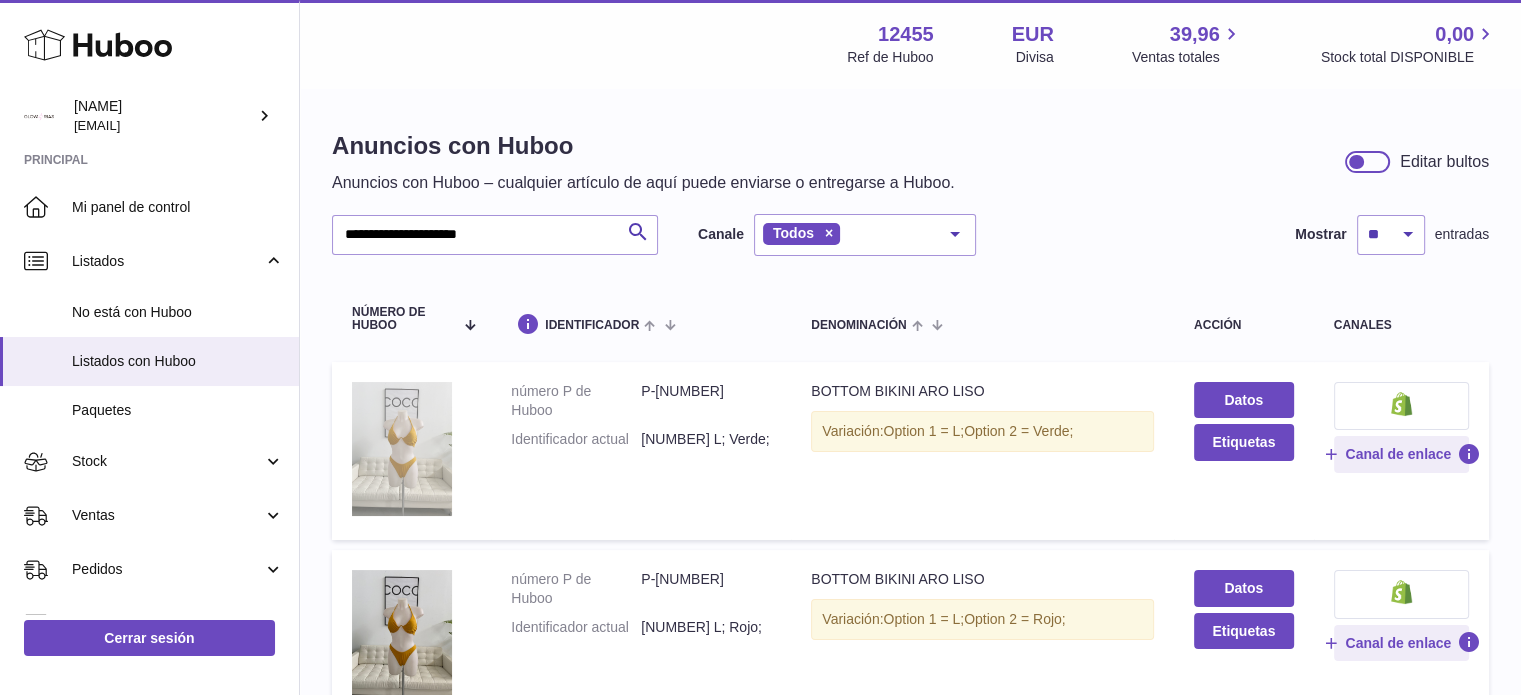click at bounding box center [402, 448] 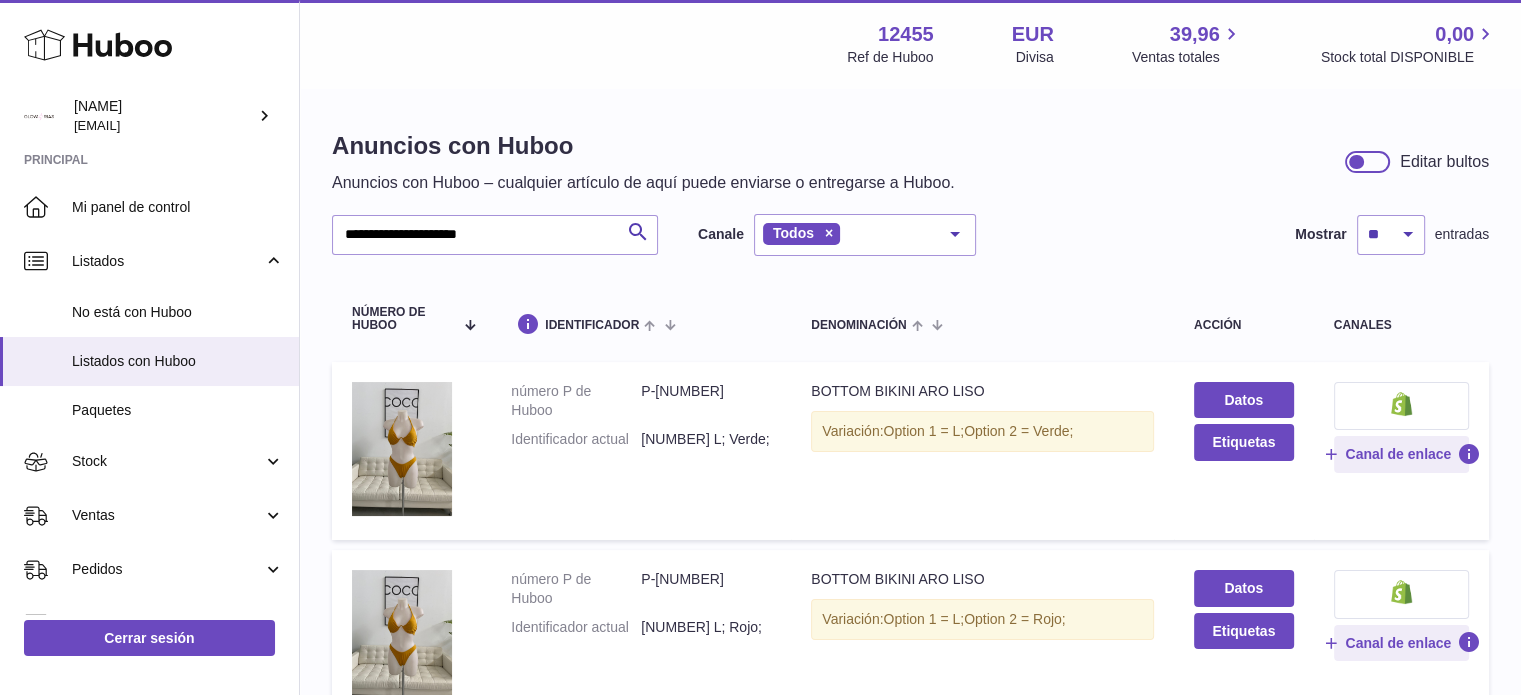 drag, startPoint x: 552, startPoint y: 259, endPoint x: 560, endPoint y: 242, distance: 18.788294 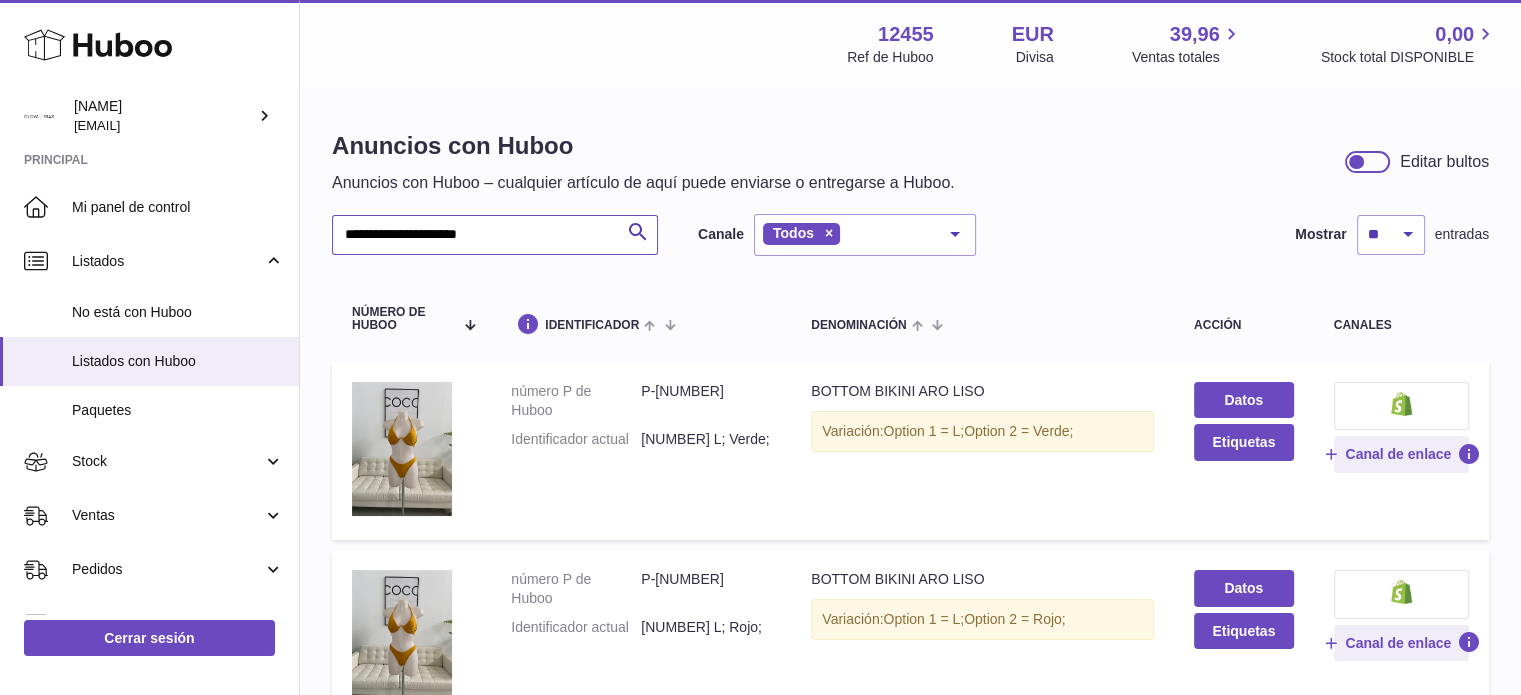 click on "**********" at bounding box center (495, 235) 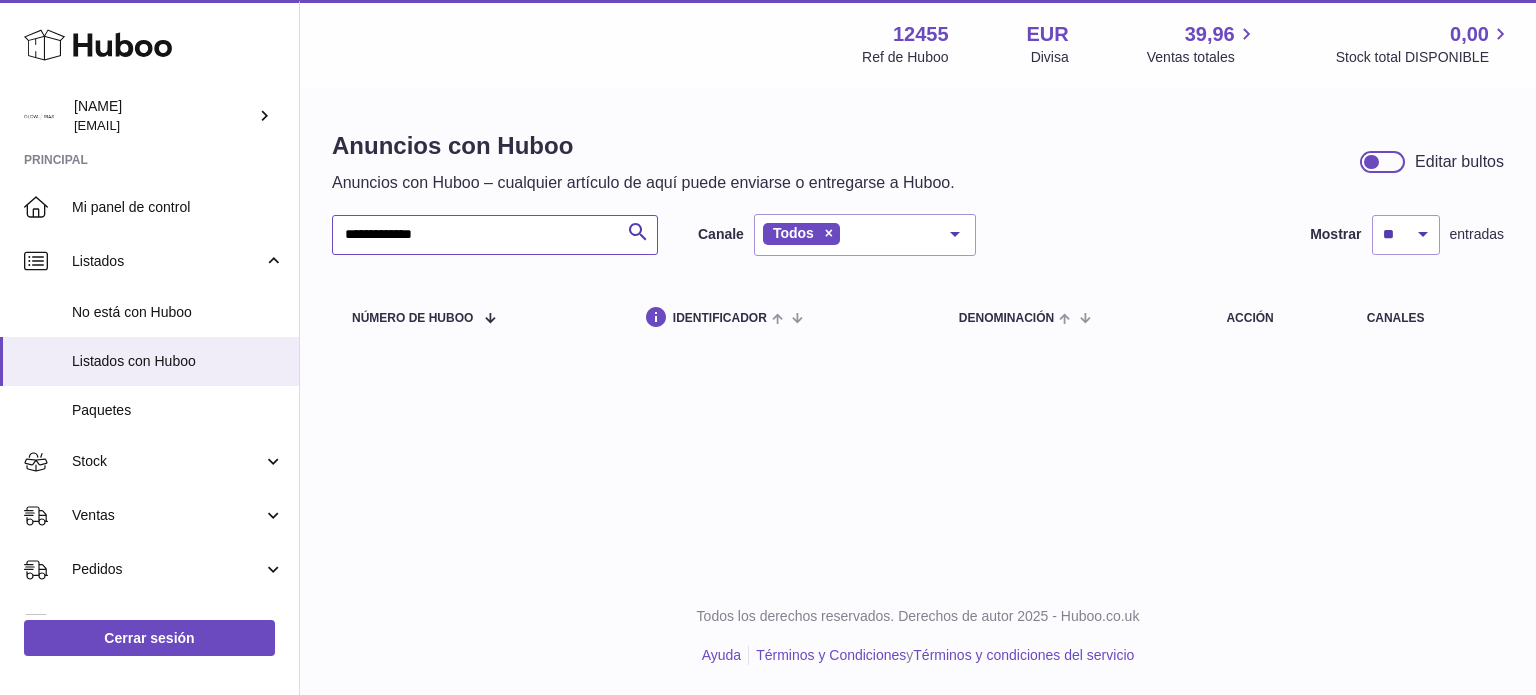 type on "**********" 